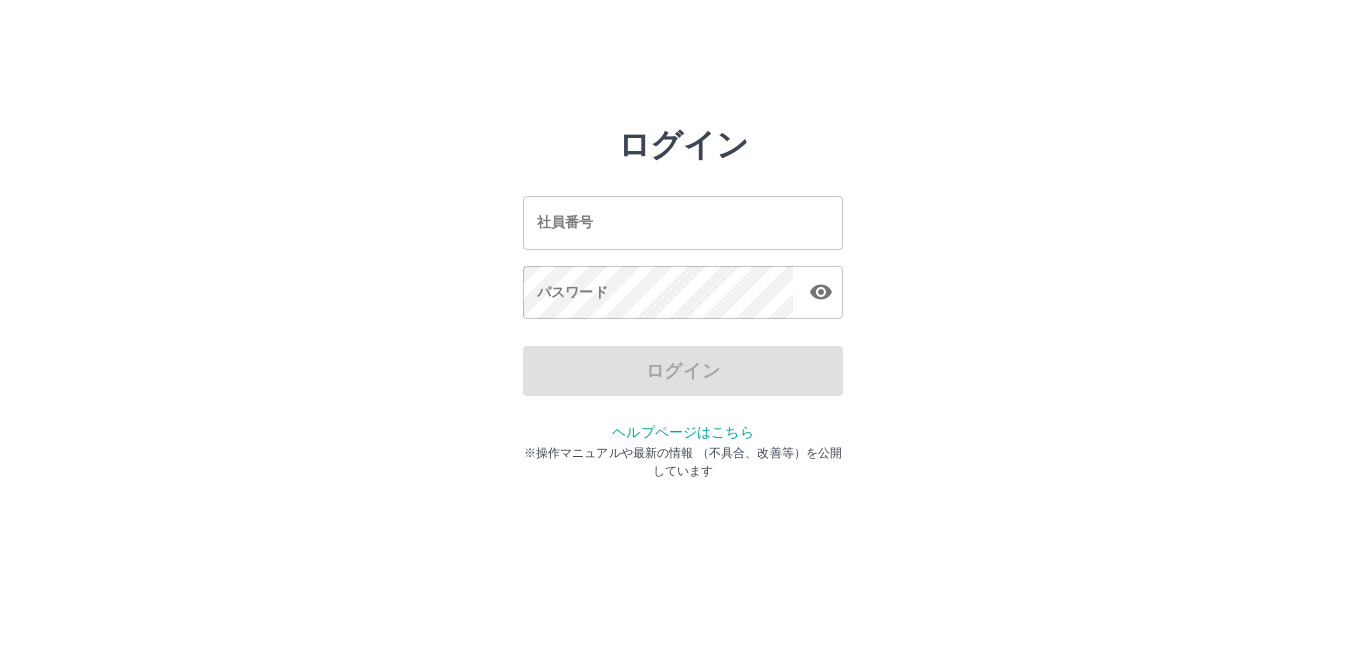 scroll, scrollTop: 0, scrollLeft: 0, axis: both 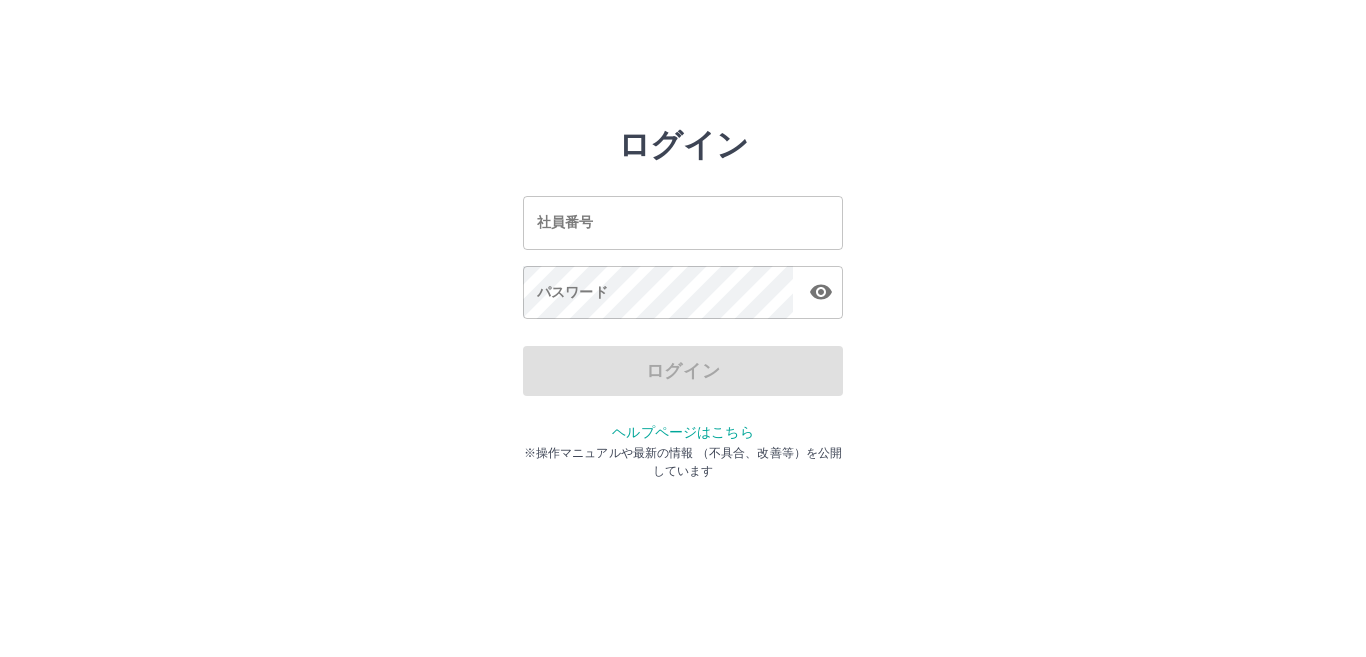 click on "社員番号" at bounding box center (683, 222) 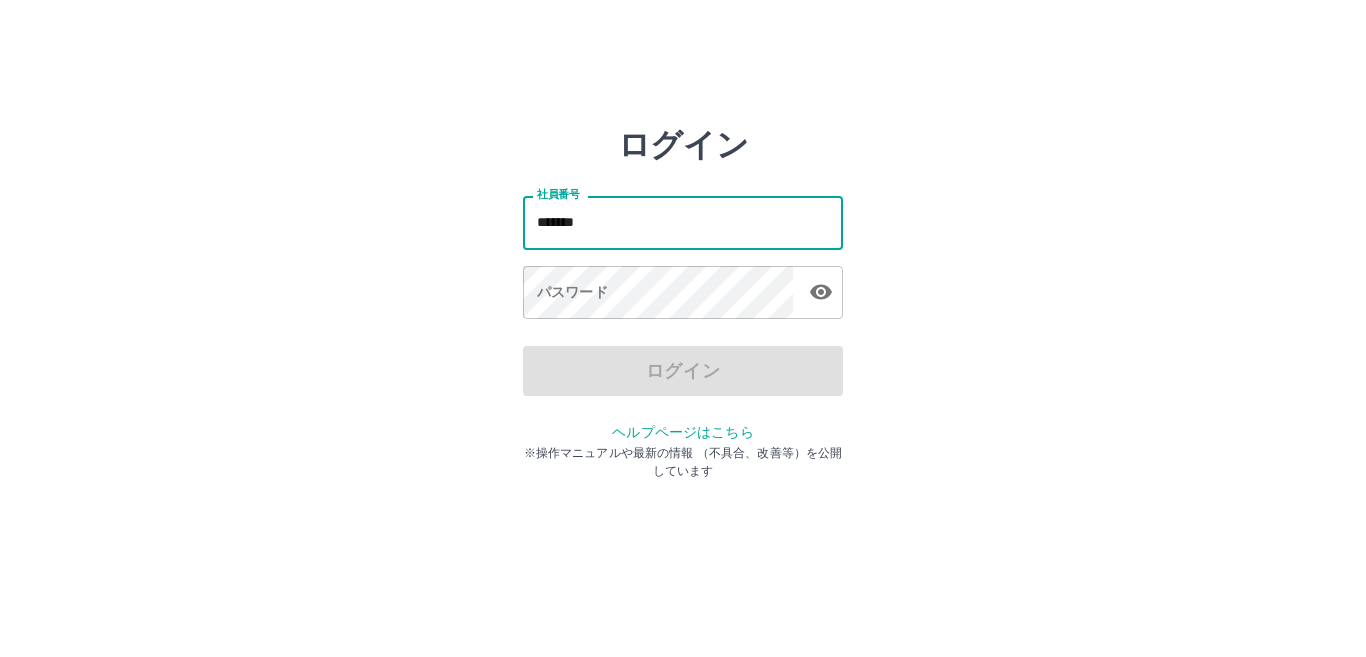 type on "*******" 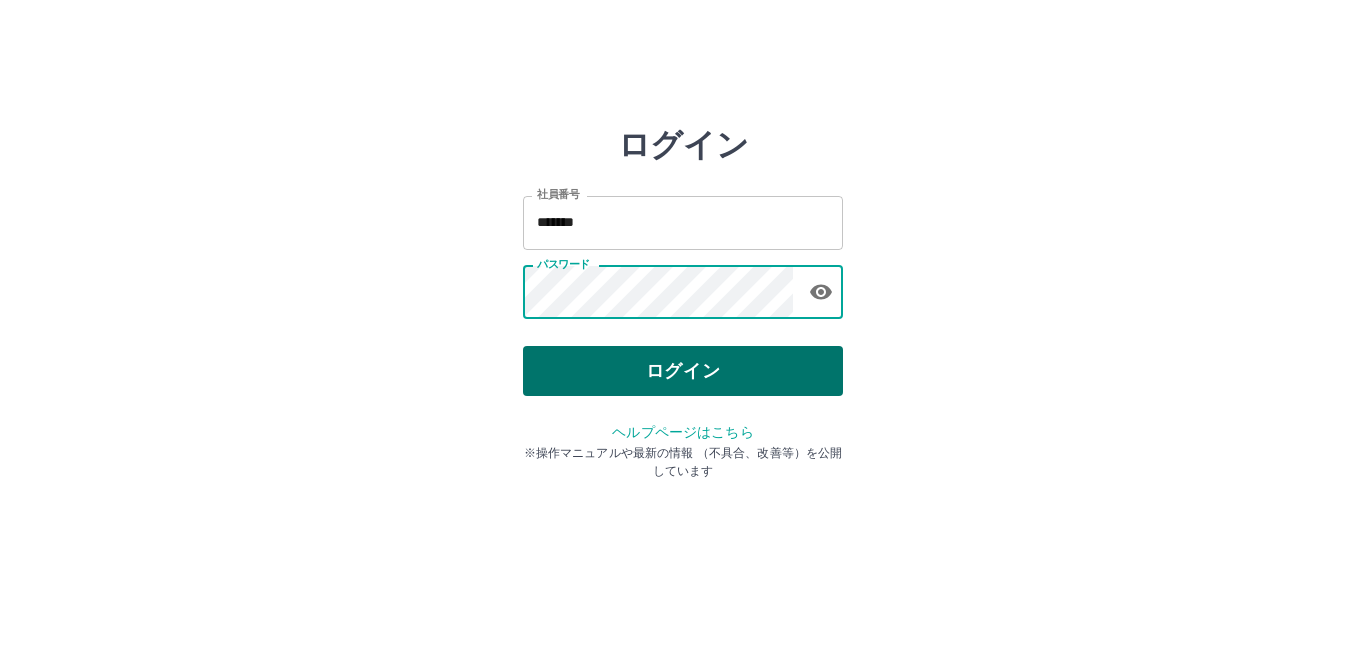 click on "ログイン" at bounding box center (683, 371) 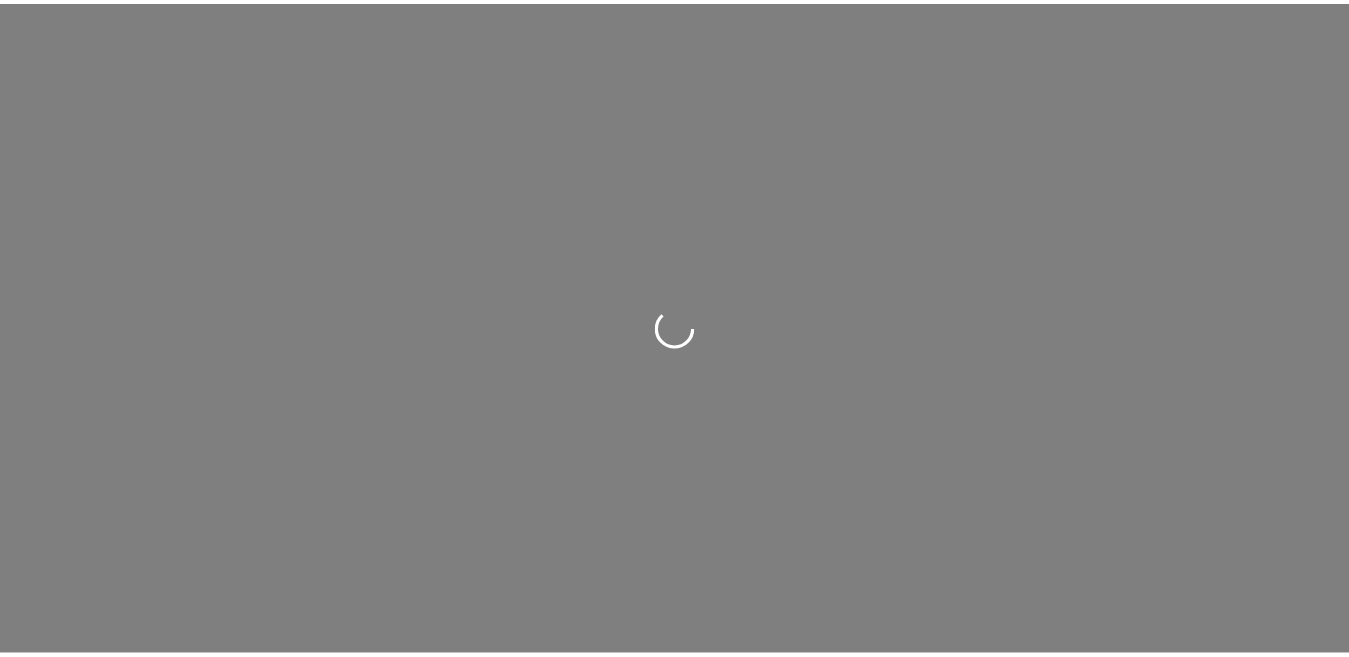 scroll, scrollTop: 0, scrollLeft: 0, axis: both 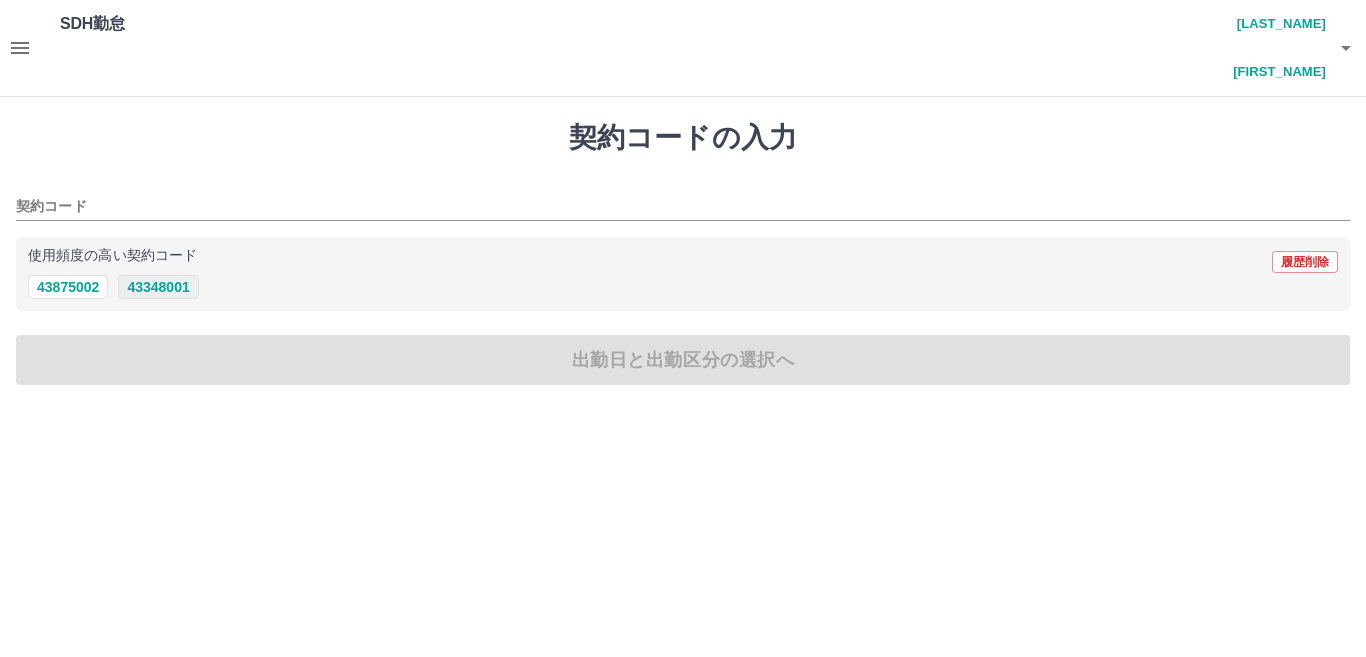 click on "[NUMBER]" at bounding box center [158, 287] 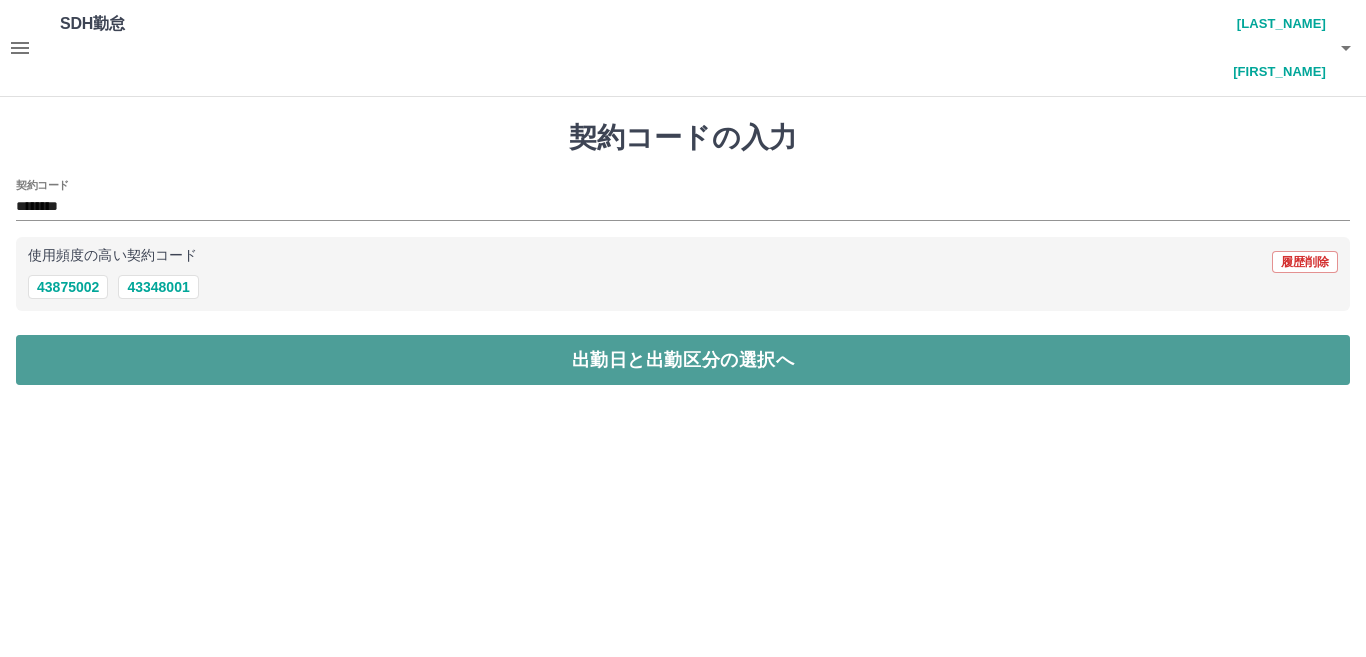 click on "出勤日と出勤区分の選択へ" at bounding box center [683, 360] 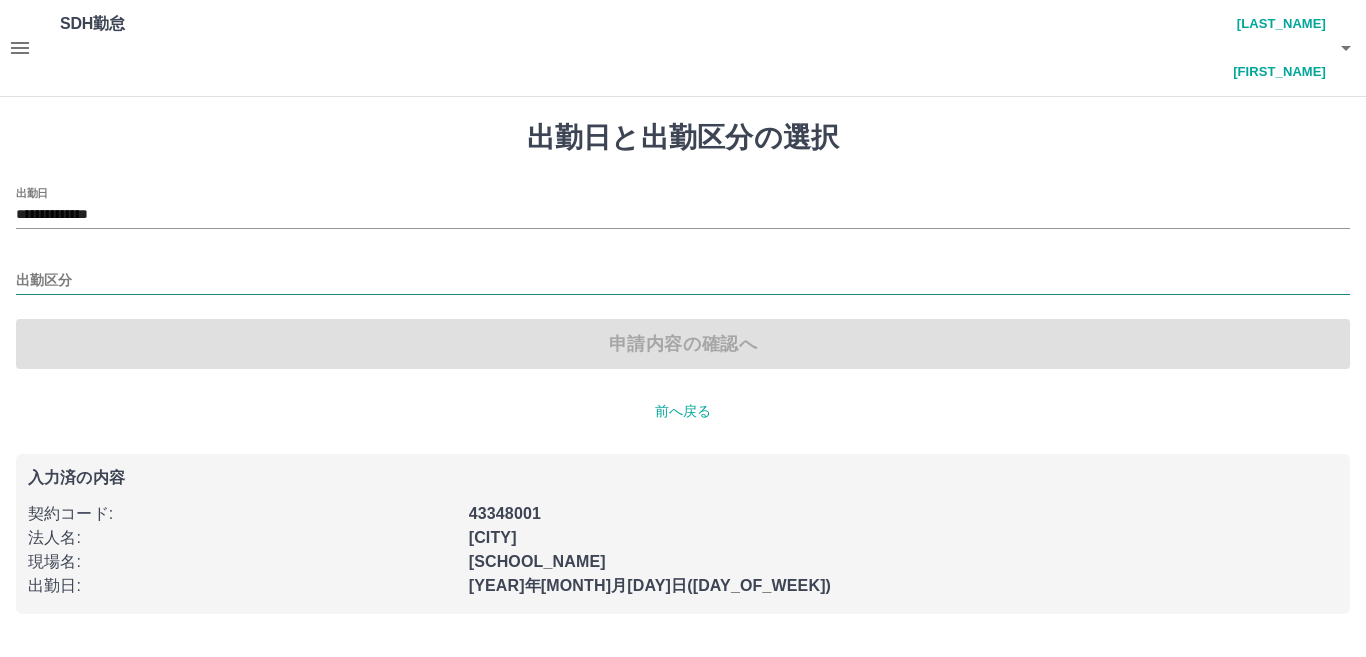 click on "出勤区分" at bounding box center [683, 281] 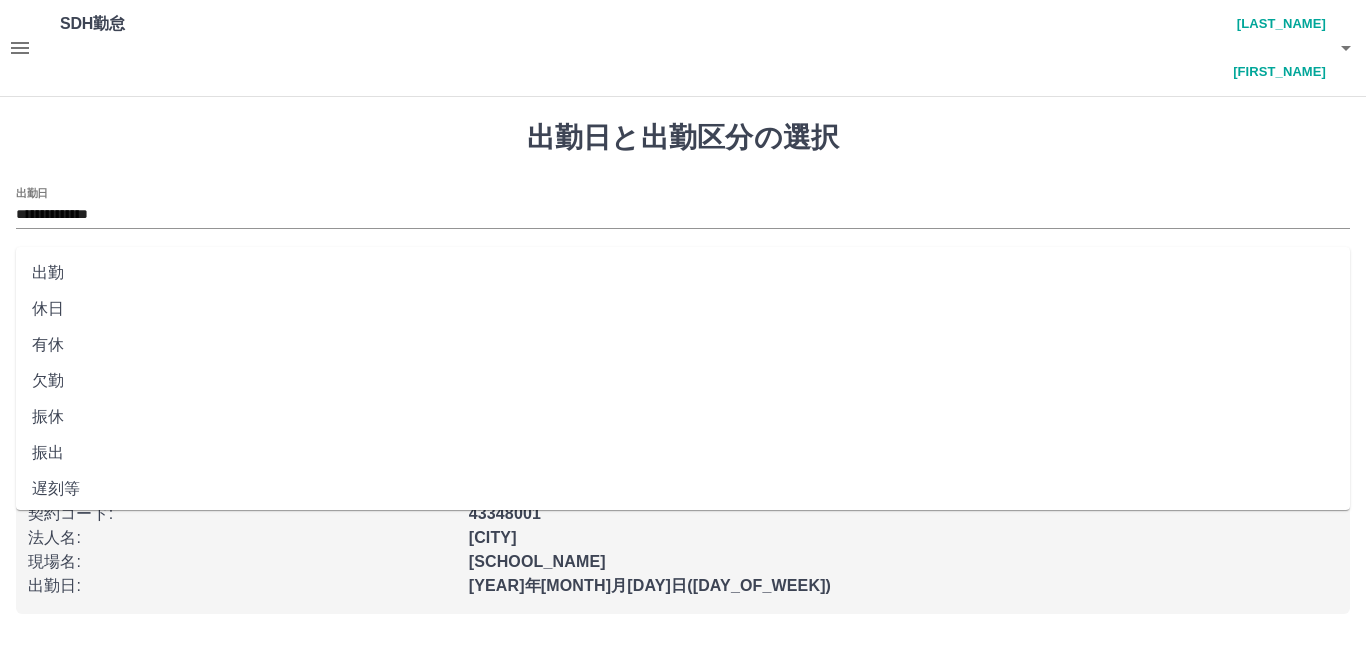 click on "出勤" at bounding box center (683, 273) 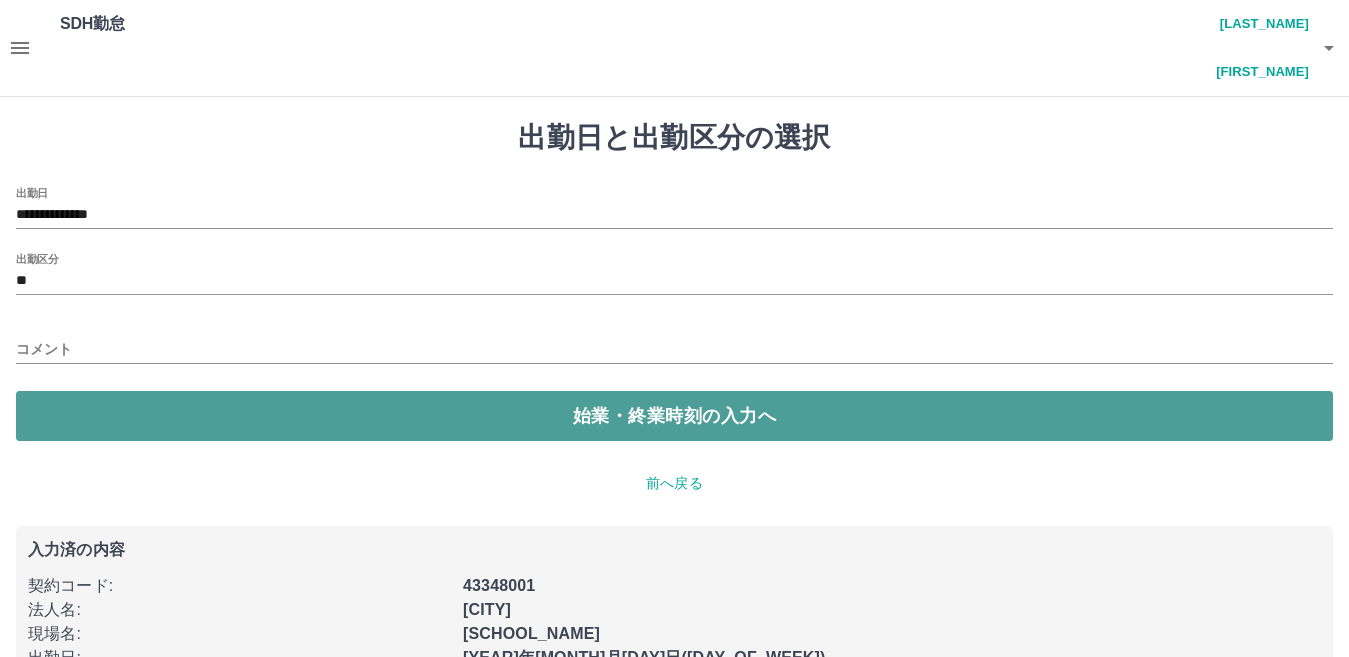click on "始業・終業時刻の入力へ" at bounding box center [674, 416] 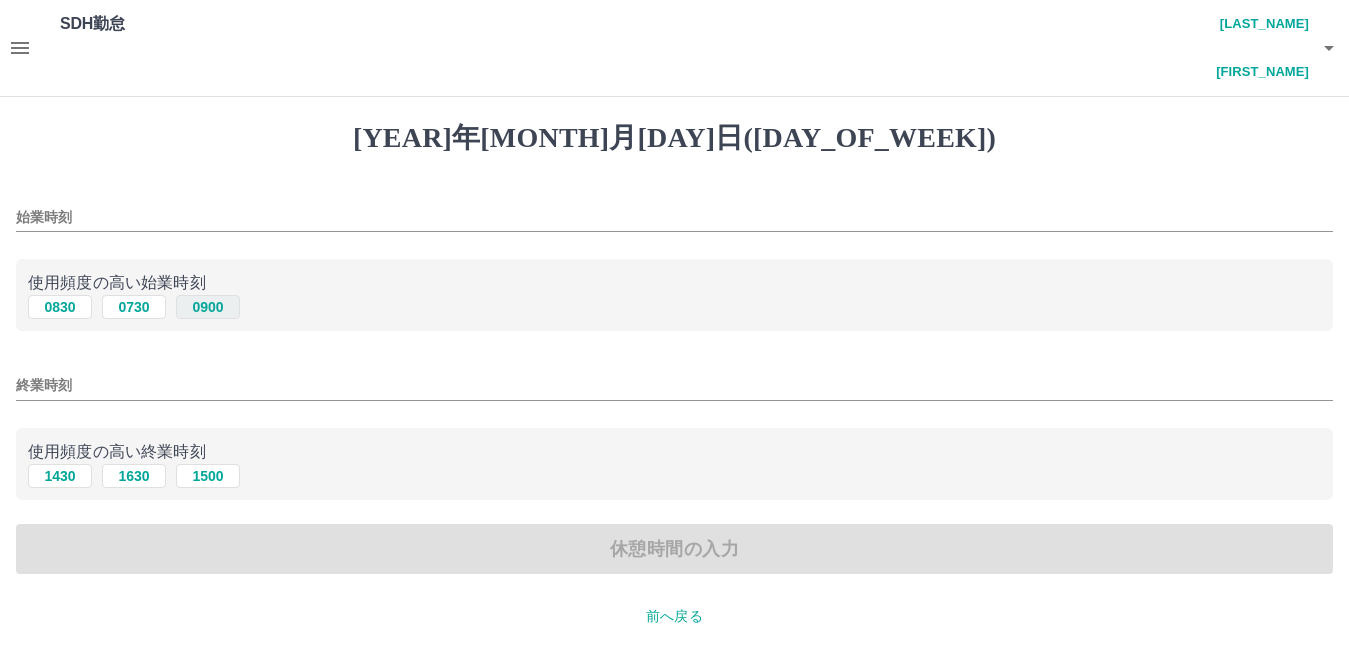 click on "0900" at bounding box center (208, 307) 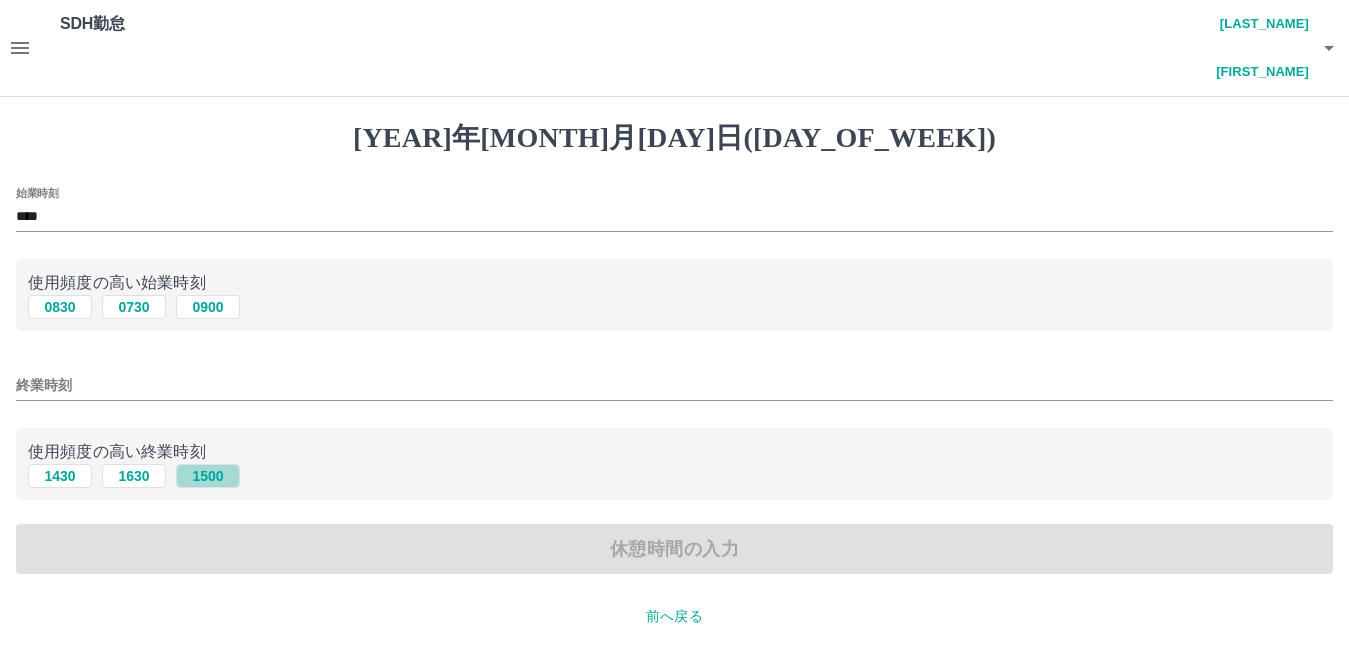 click on "1500" at bounding box center [208, 307] 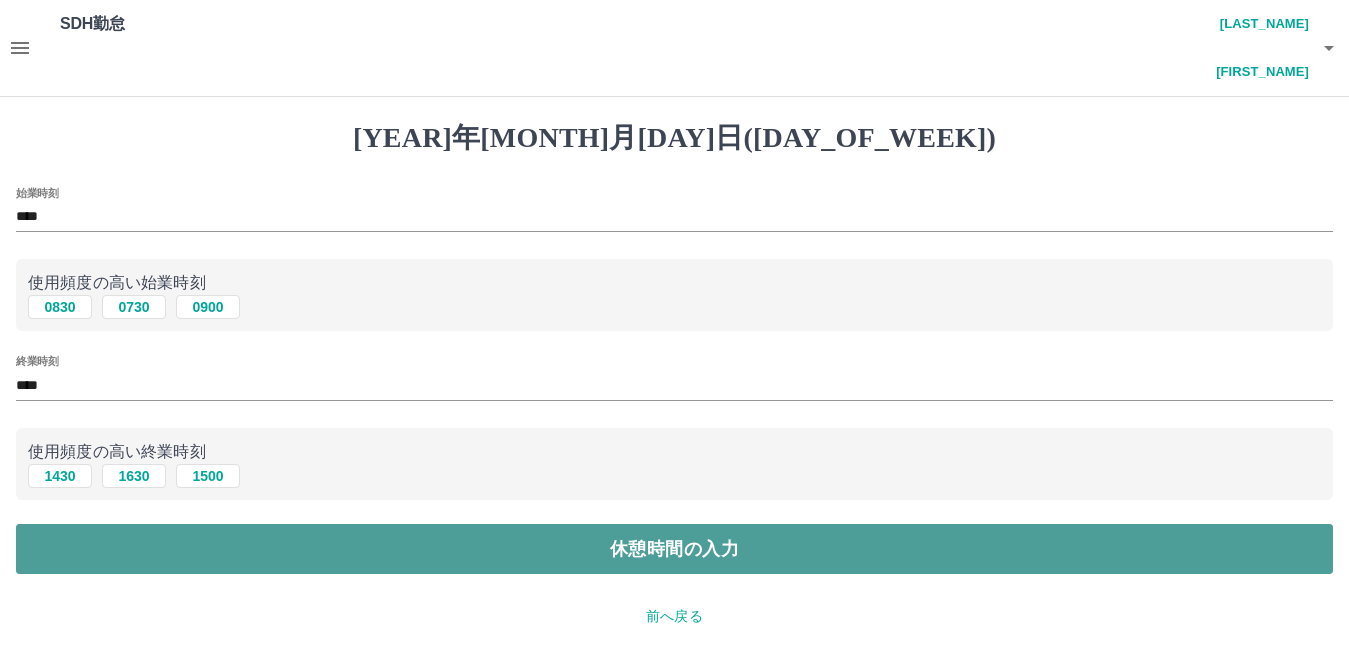 click on "休憩時間の入力" at bounding box center (674, 549) 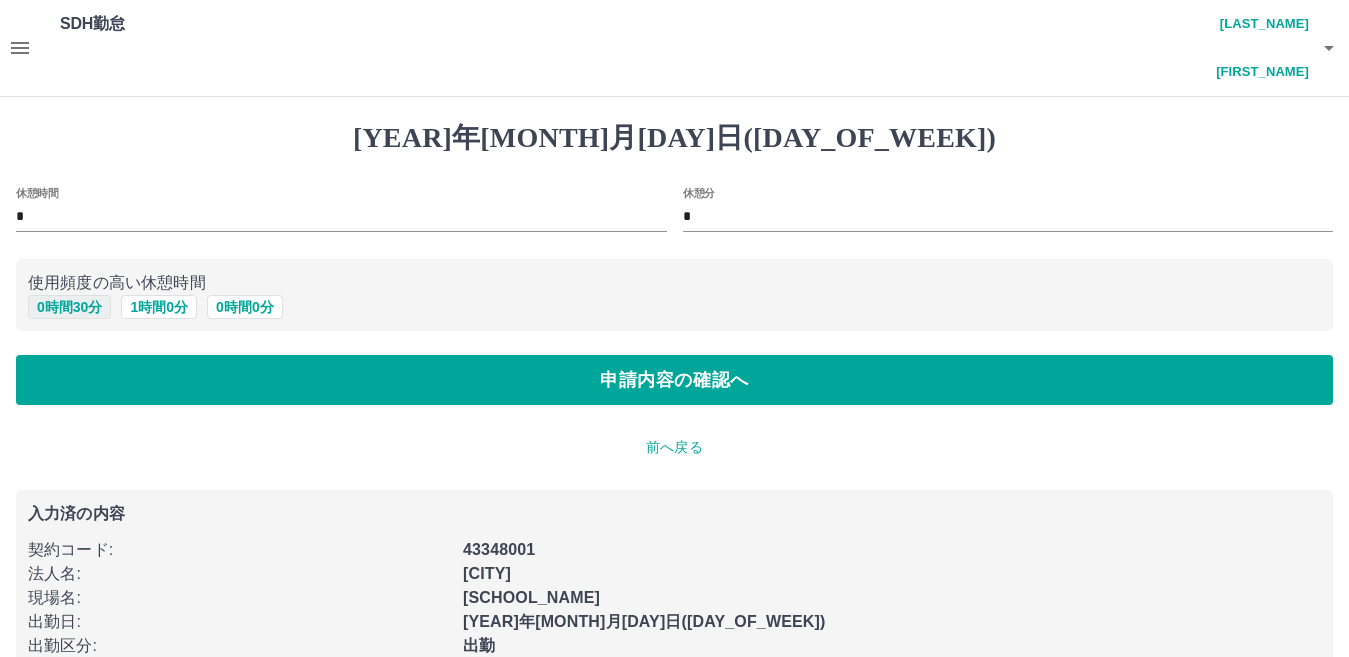 click on "0 時間 30 分" at bounding box center (69, 307) 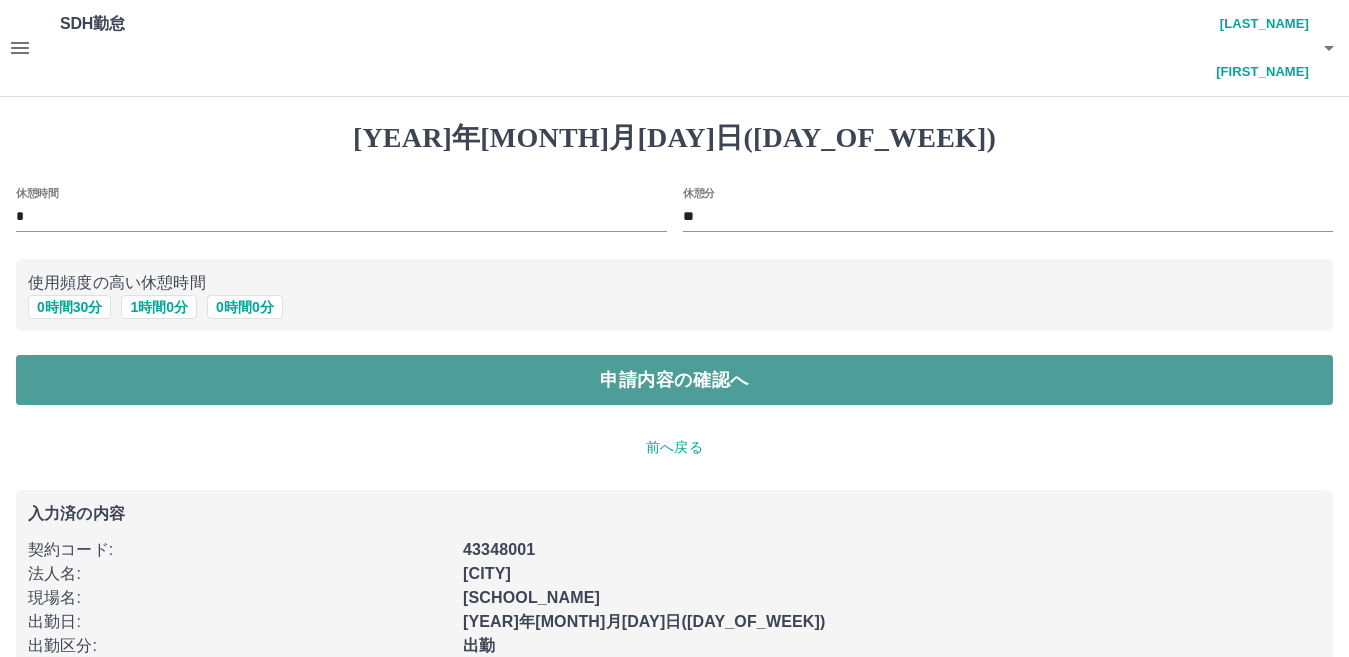 click on "申請内容の確認へ" at bounding box center (674, 380) 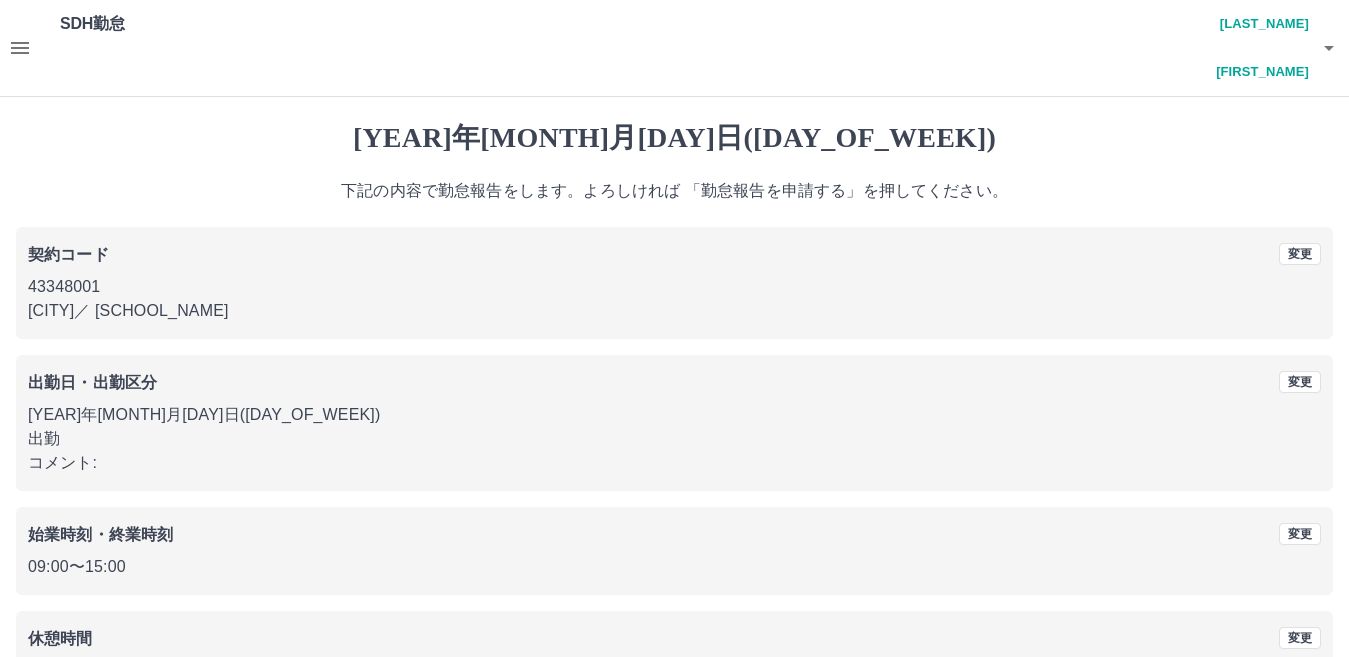 scroll, scrollTop: 92, scrollLeft: 0, axis: vertical 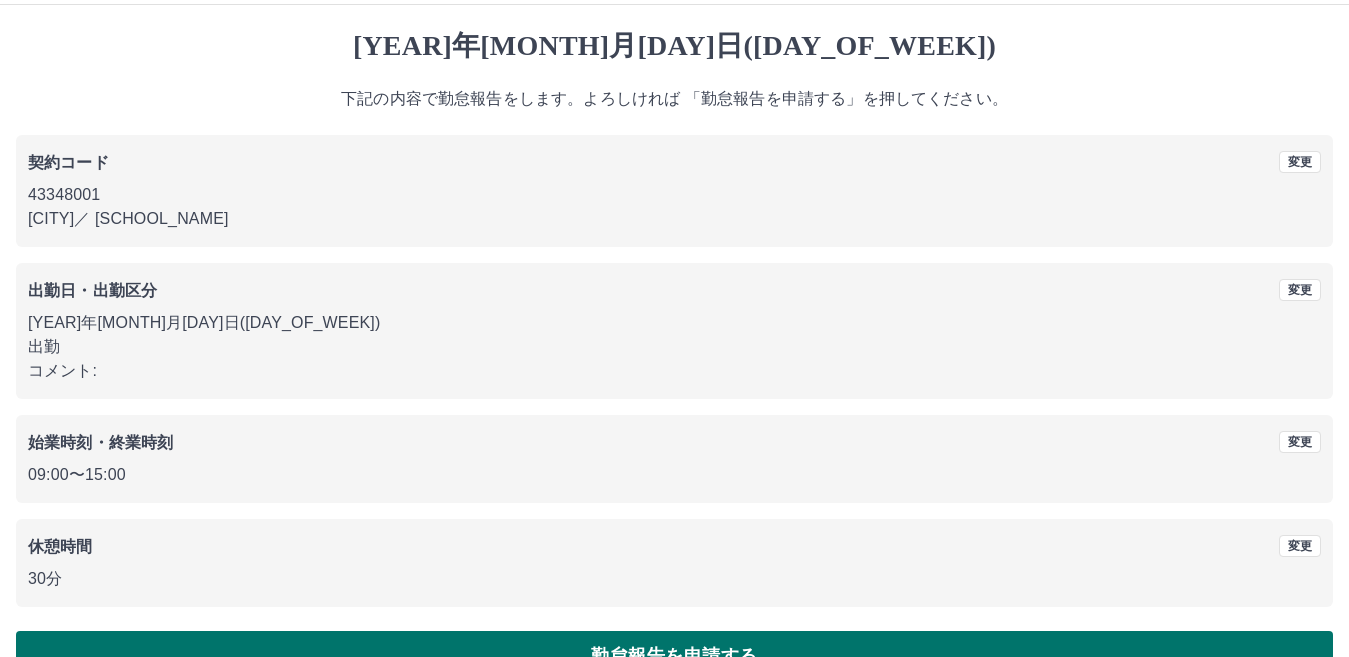 click on "勤怠報告を申請する" at bounding box center [674, 656] 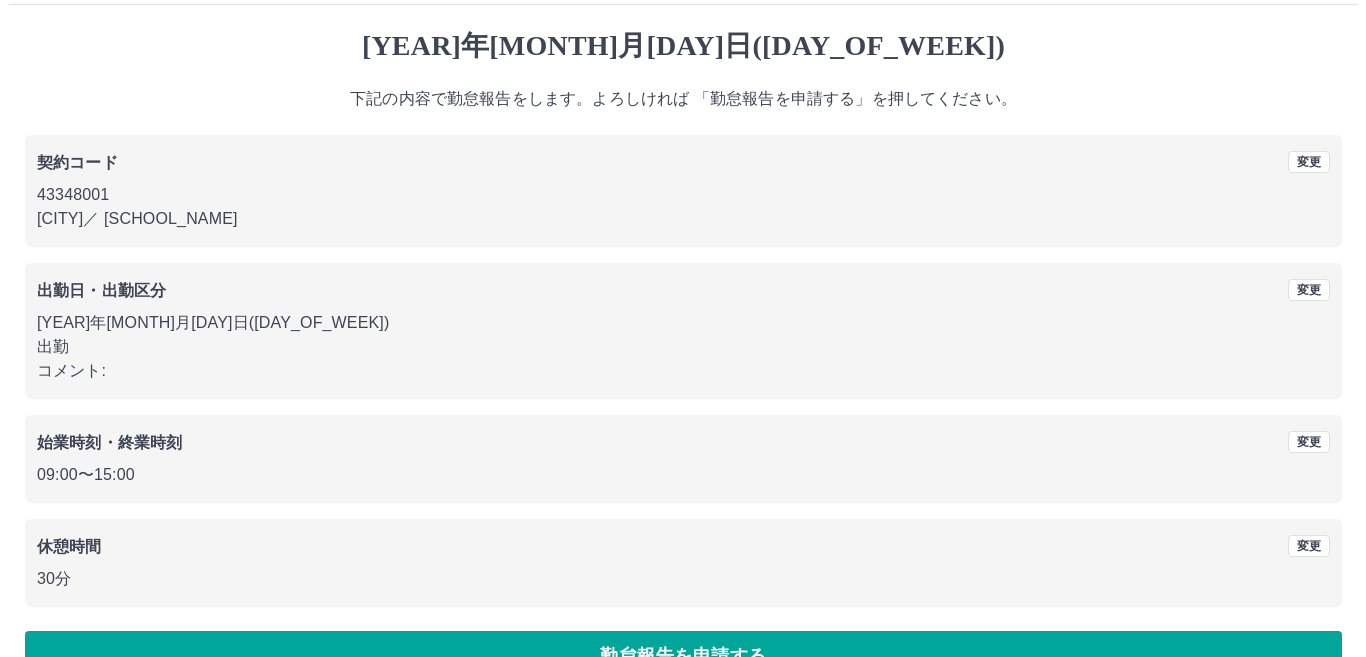 scroll, scrollTop: 0, scrollLeft: 0, axis: both 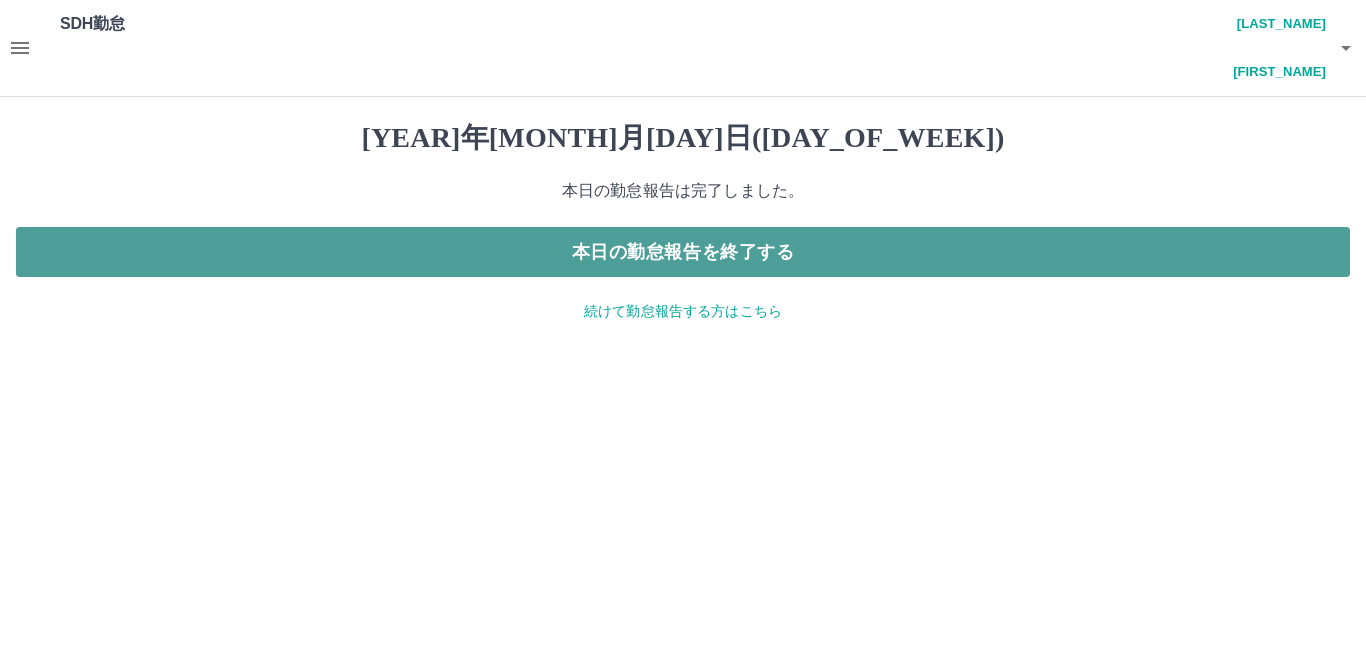 click on "本日の勤怠報告を終了する" at bounding box center [683, 252] 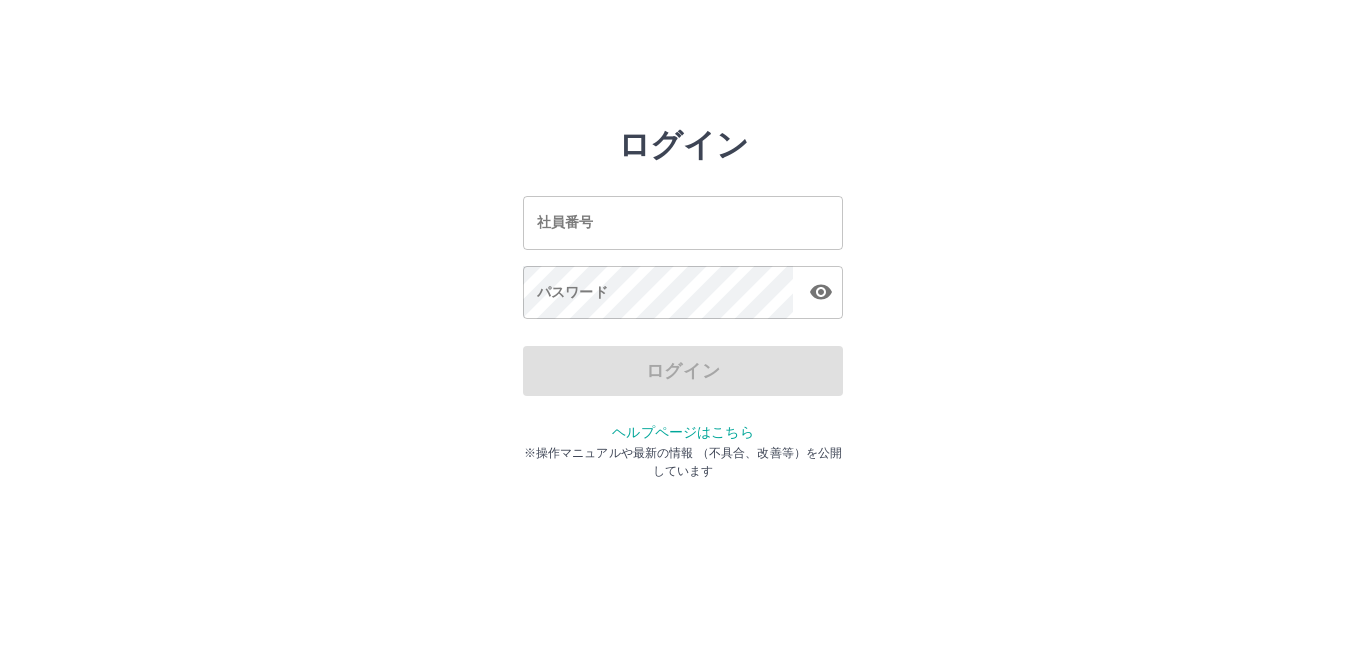 scroll, scrollTop: 0, scrollLeft: 0, axis: both 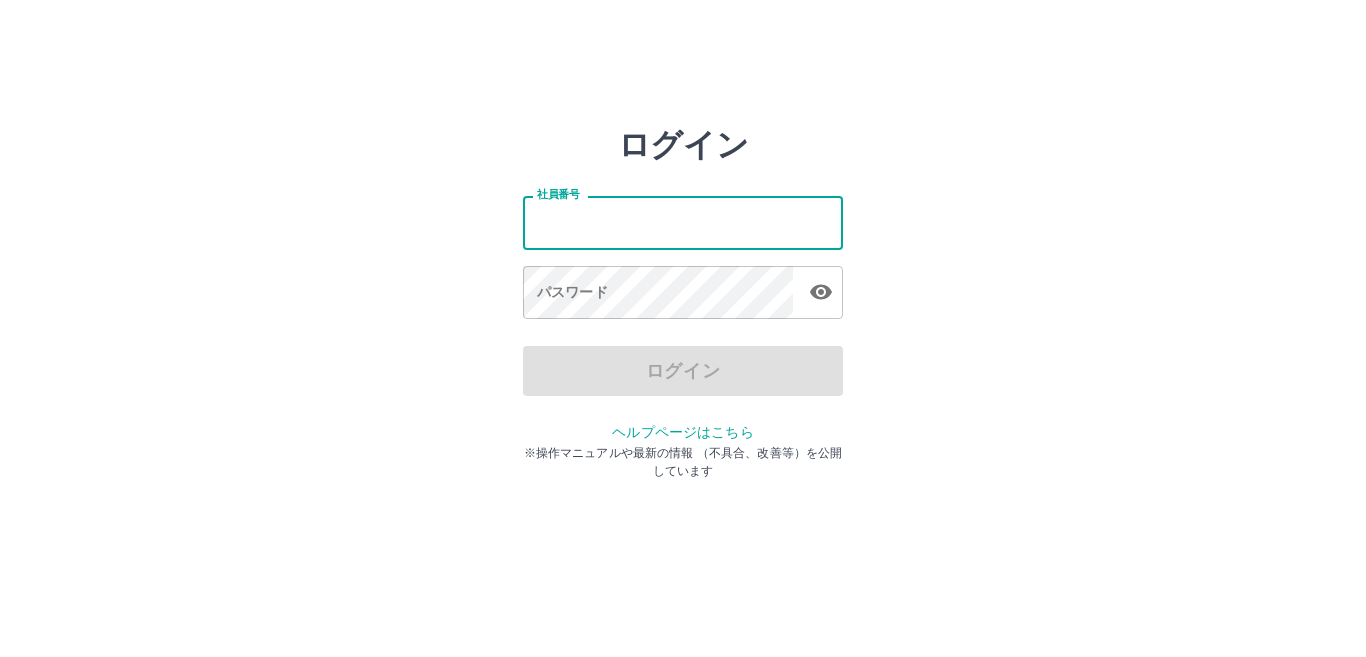 drag, startPoint x: 547, startPoint y: 224, endPoint x: 534, endPoint y: 262, distance: 40.16217 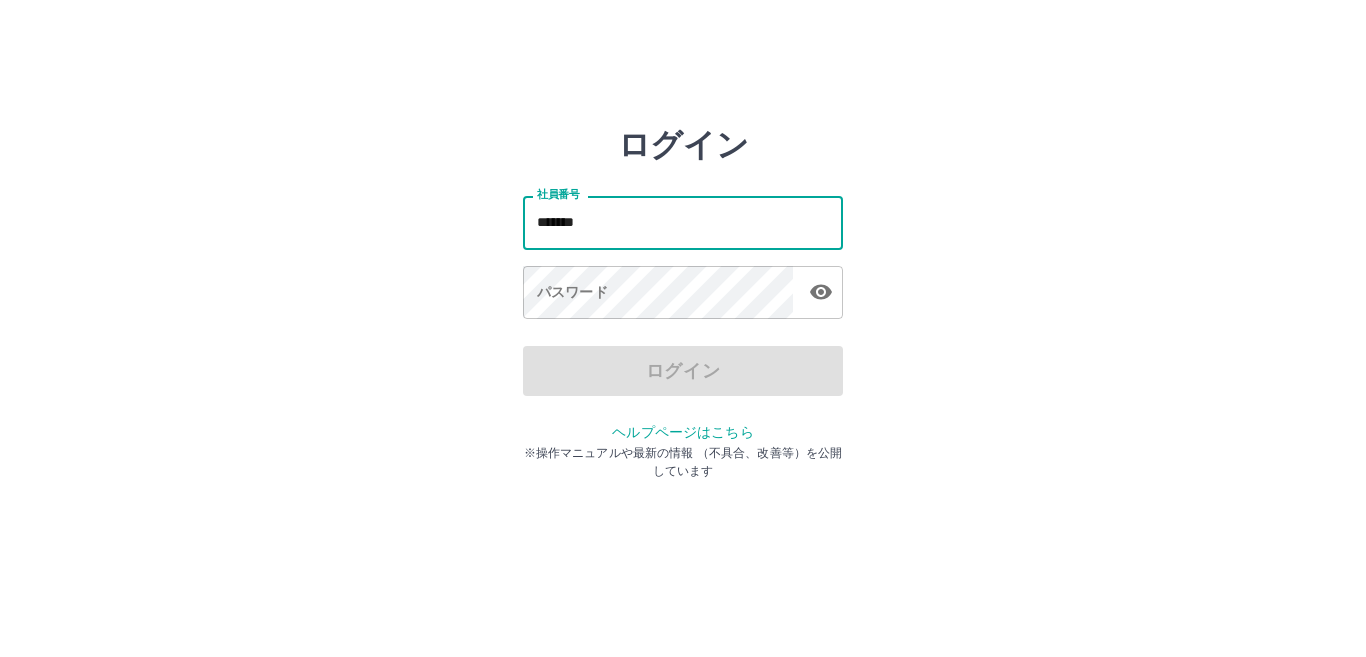 type on "*******" 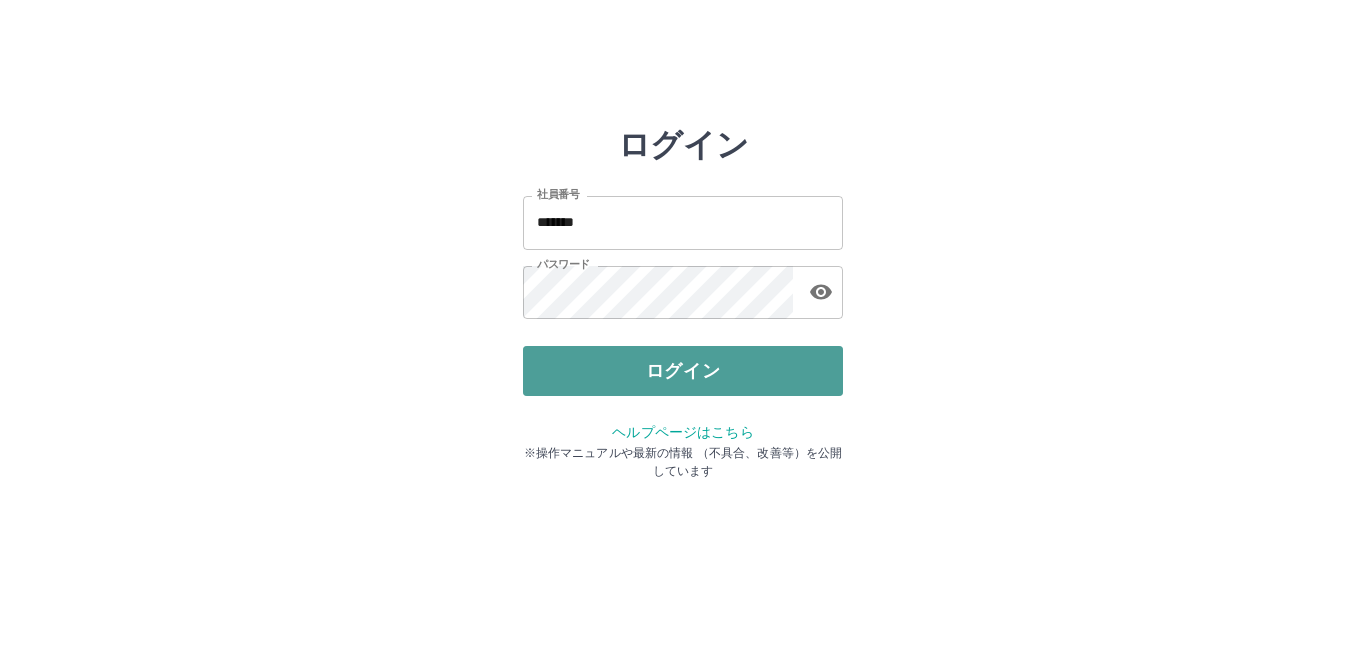 click on "ログイン" at bounding box center [683, 371] 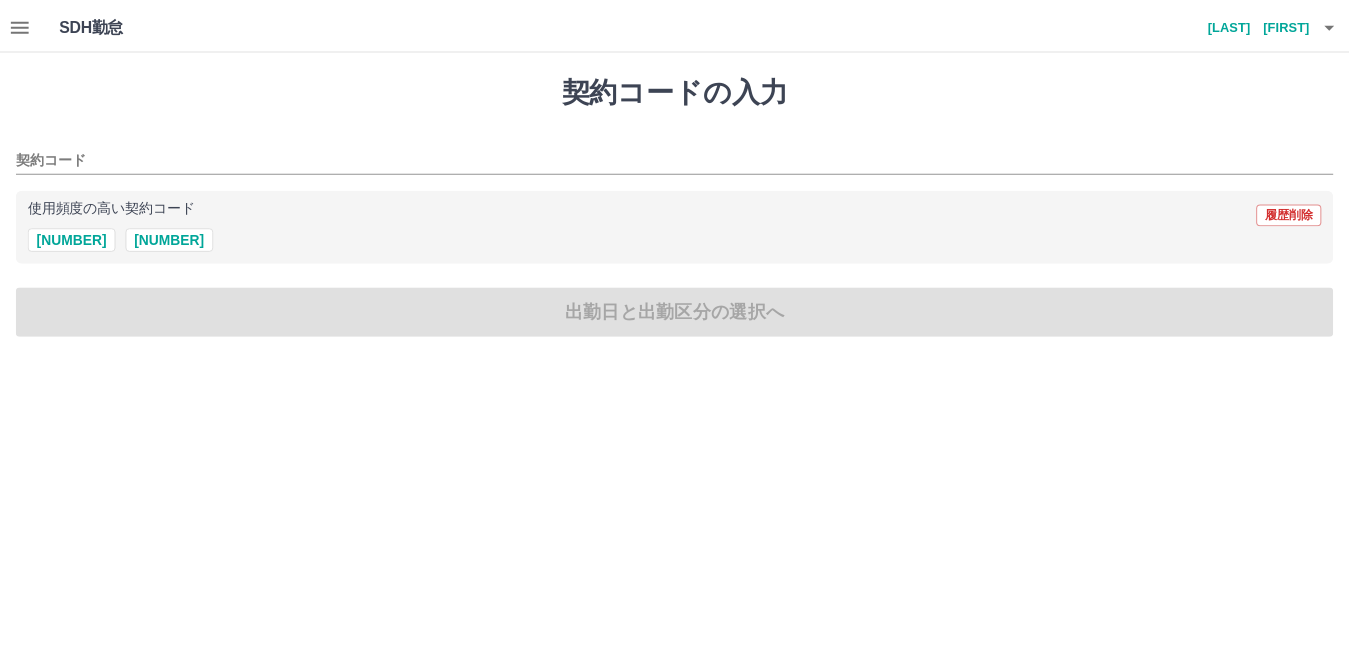 scroll, scrollTop: 0, scrollLeft: 0, axis: both 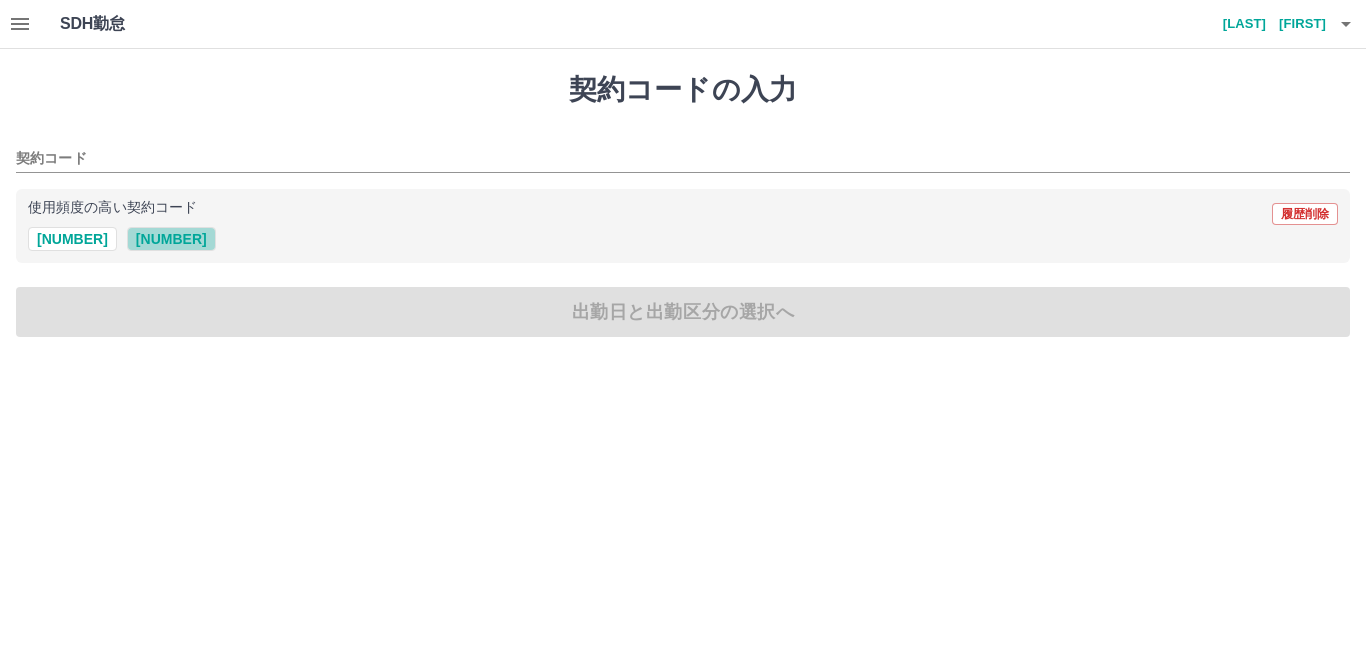 click on "[NUMBER]" at bounding box center (171, 239) 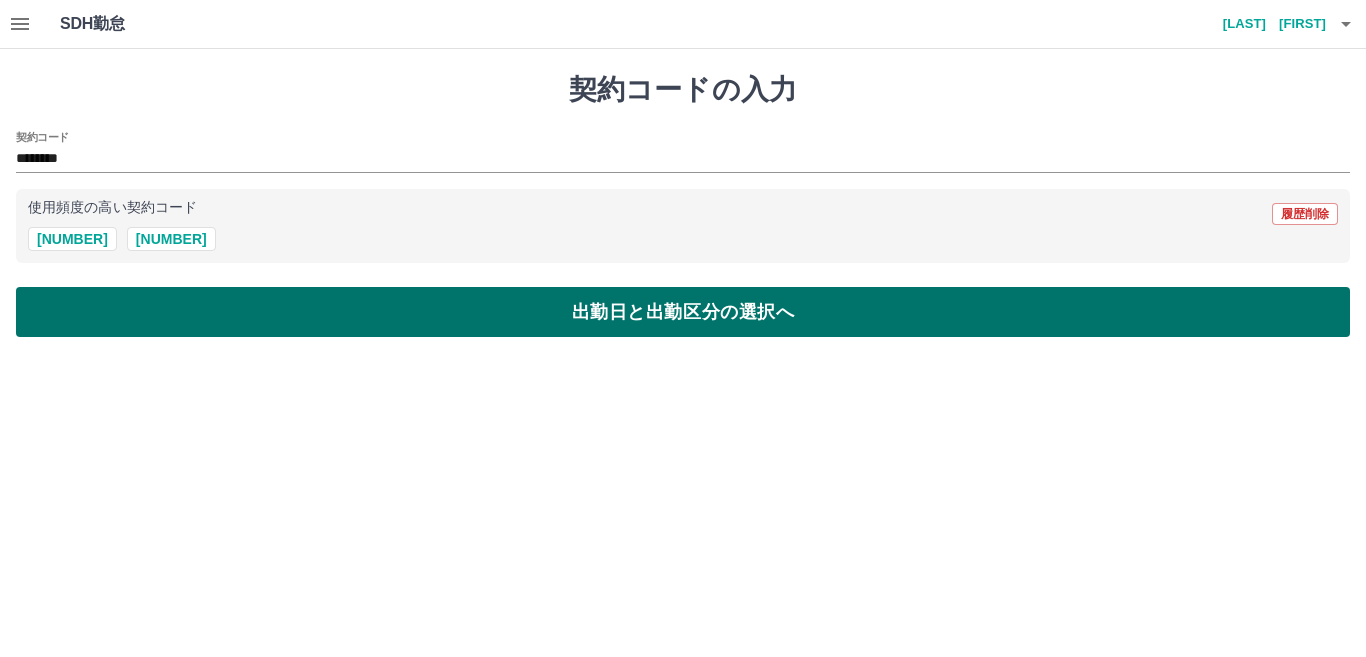 click on "出勤日と出勤区分の選択へ" at bounding box center (683, 312) 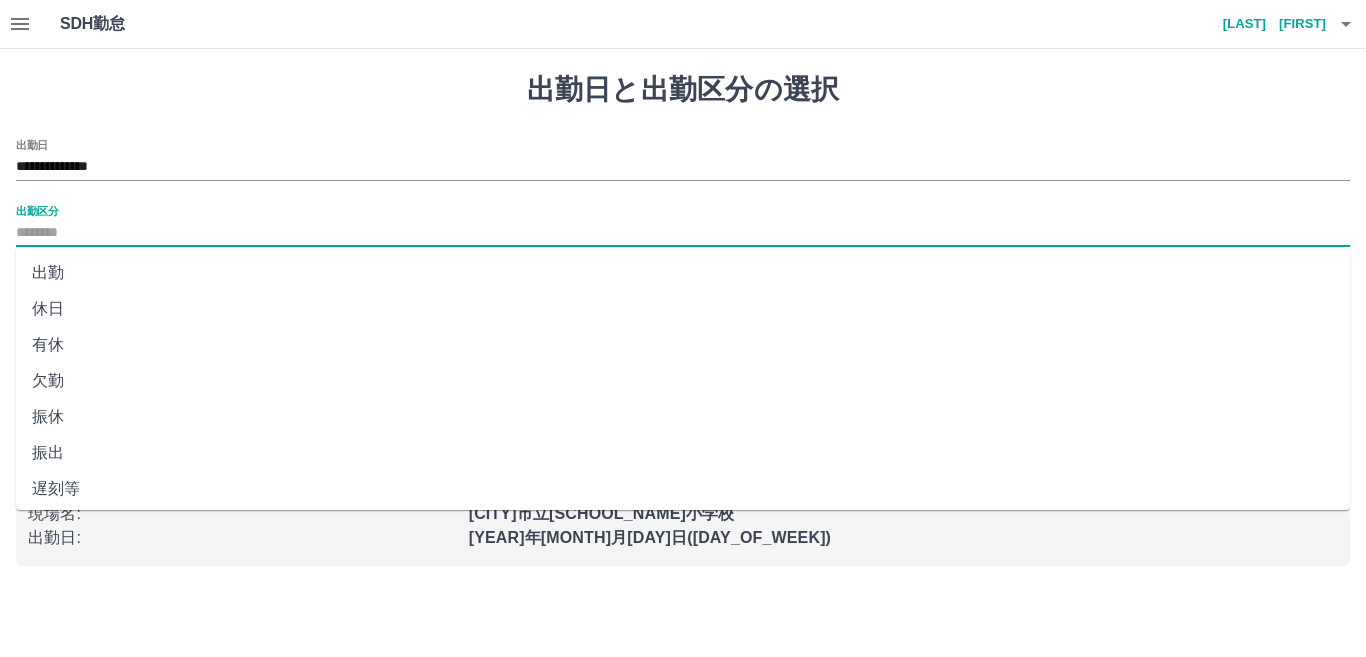 click on "出勤区分" at bounding box center (683, 233) 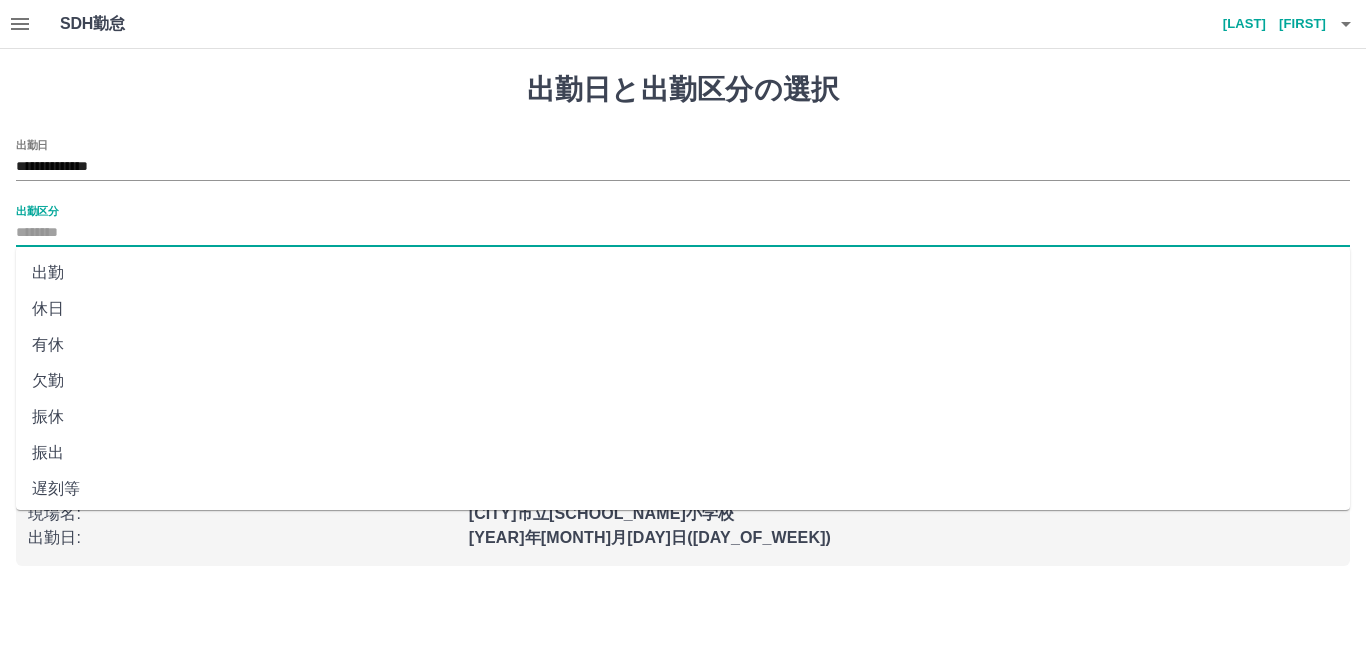 click on "出勤" at bounding box center (683, 273) 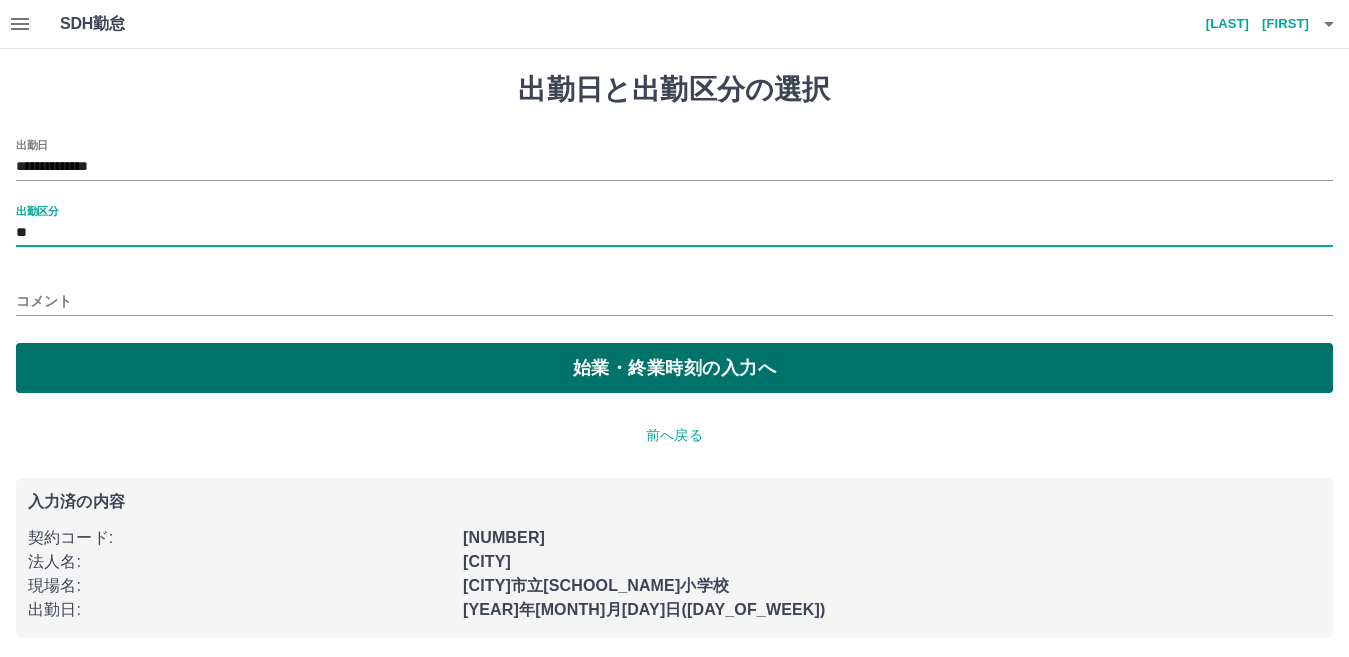 click on "始業・終業時刻の入力へ" at bounding box center (674, 368) 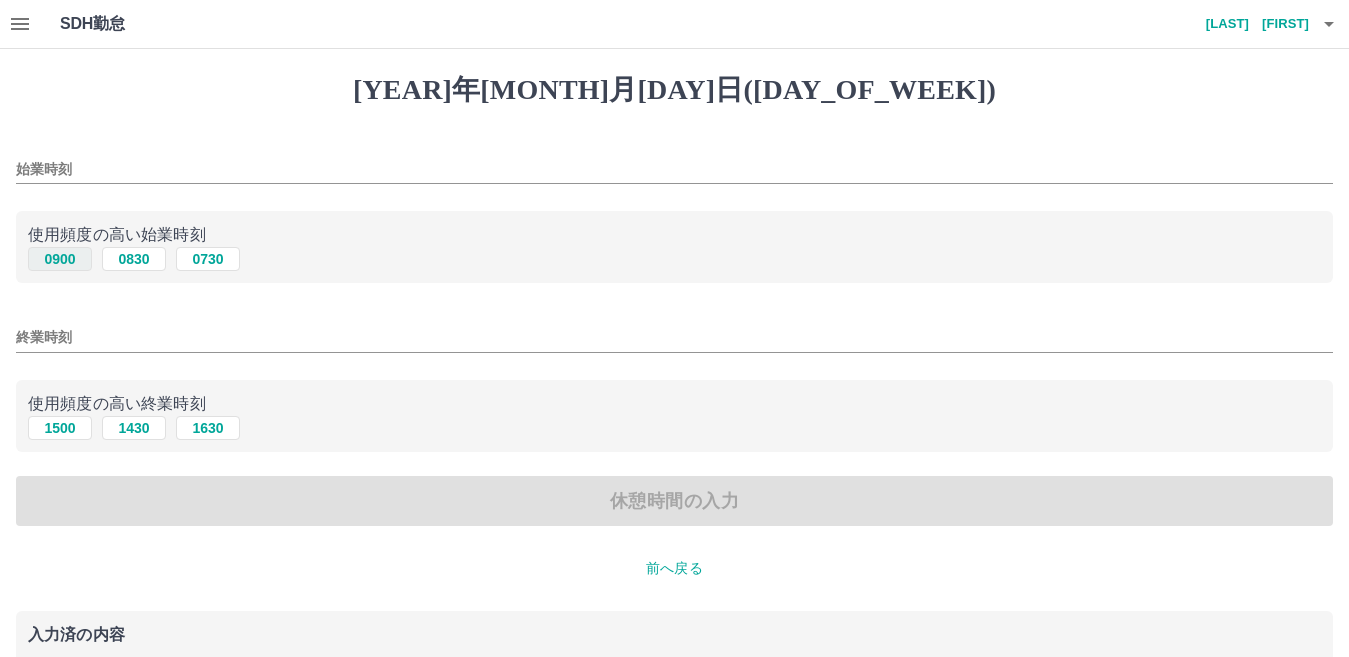 click on "0900" at bounding box center (60, 259) 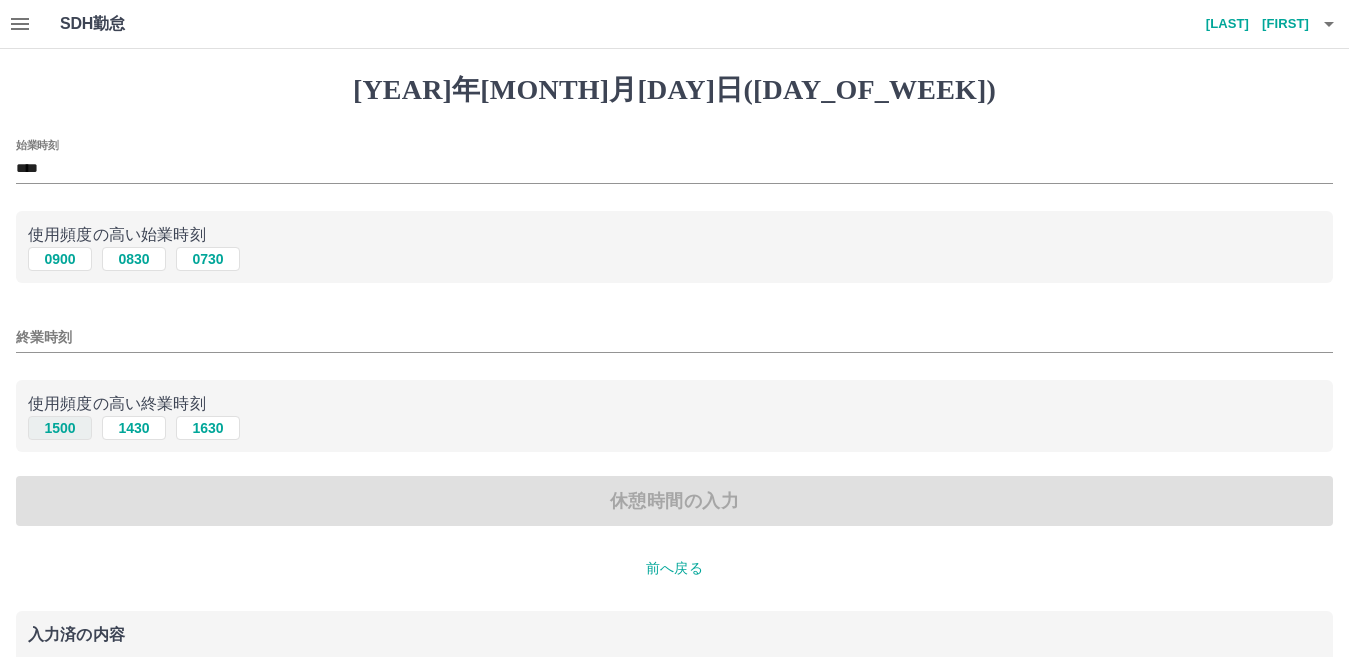 click on "1500" at bounding box center (60, 259) 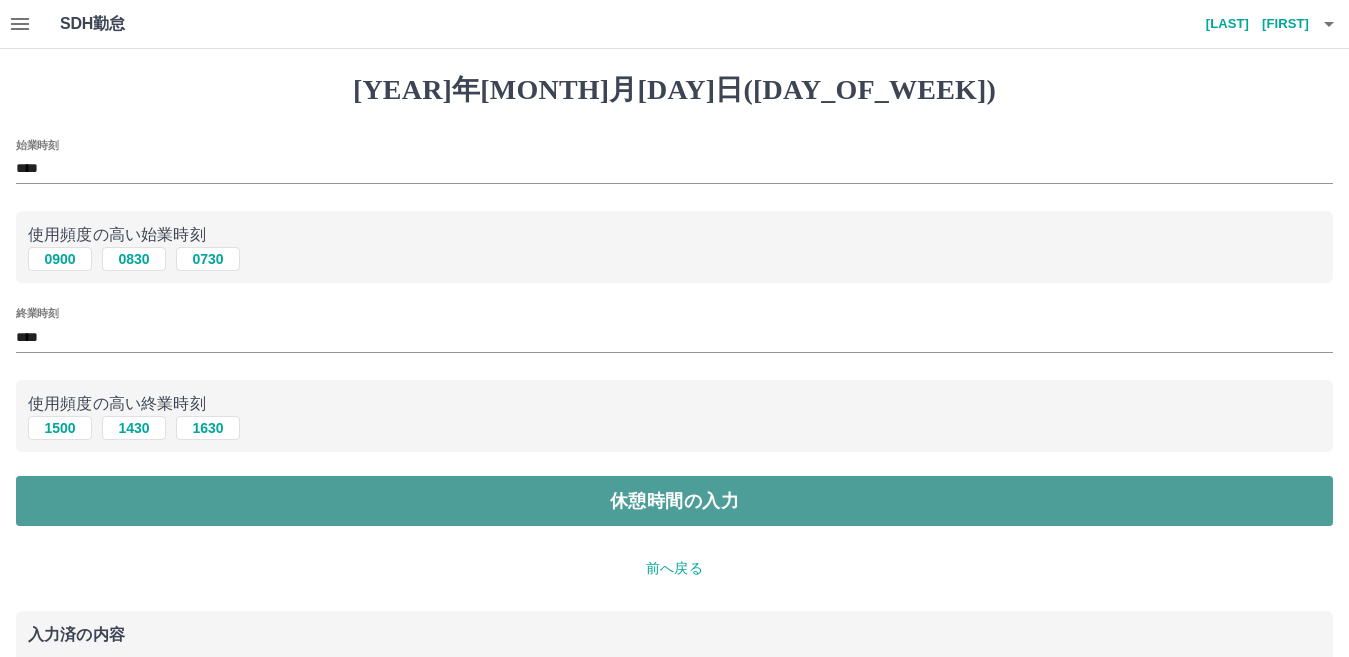 click on "休憩時間の入力" at bounding box center (674, 501) 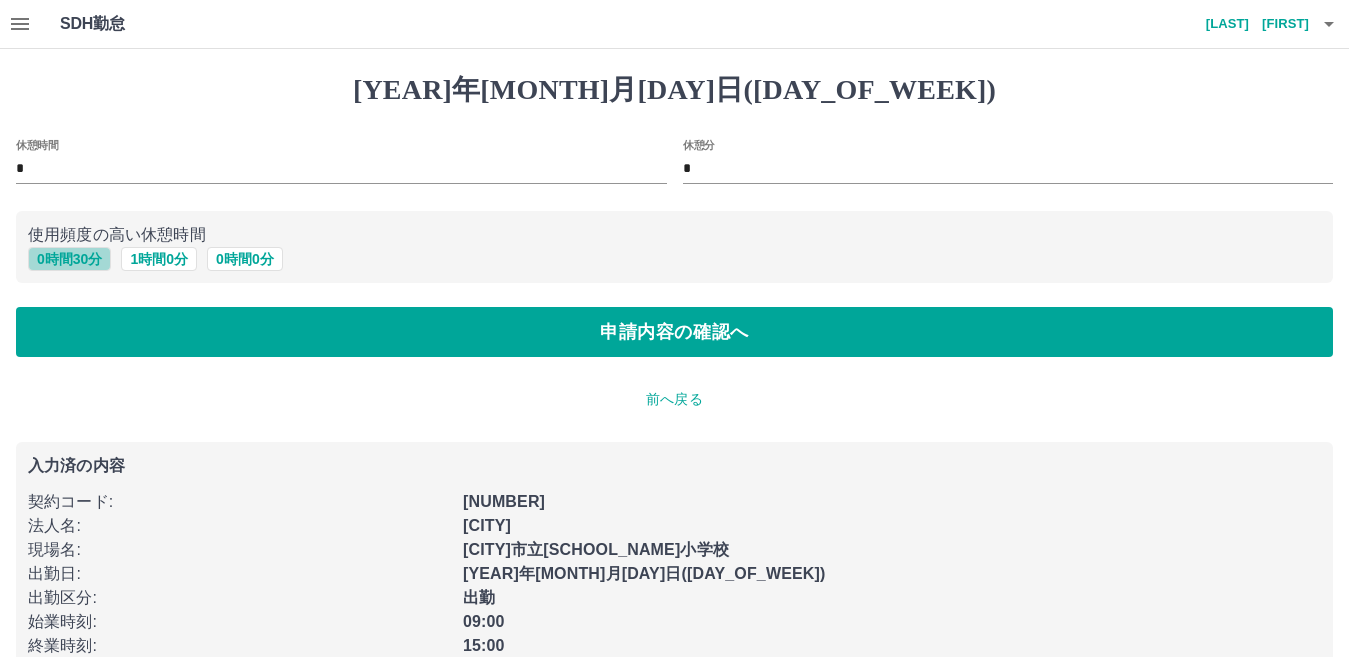 click on "0 時間 30 分" at bounding box center (69, 259) 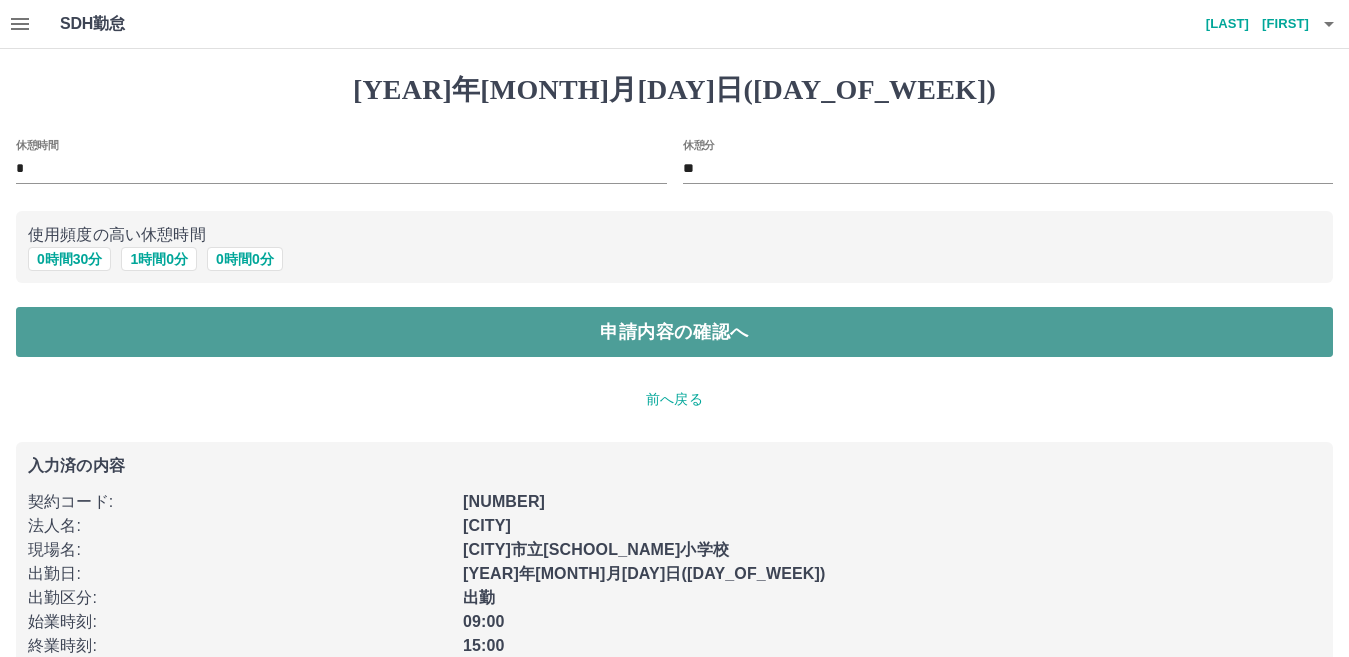 click on "申請内容の確認へ" at bounding box center (674, 332) 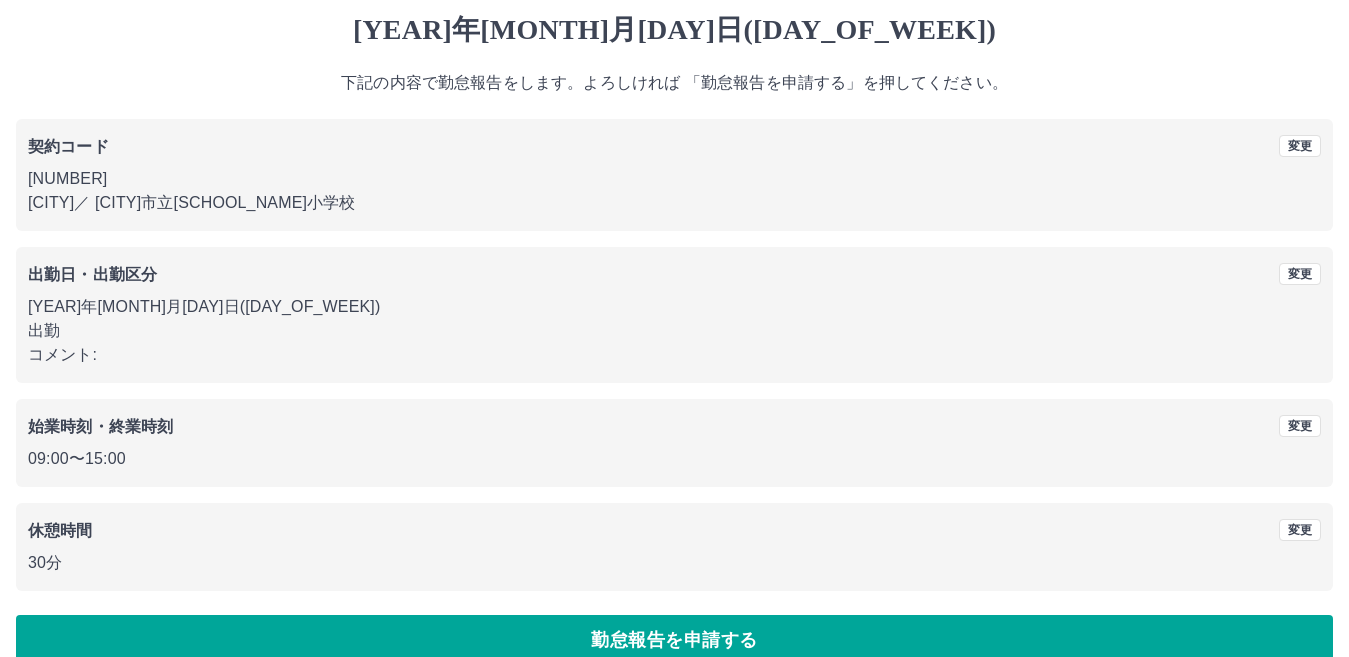 scroll, scrollTop: 92, scrollLeft: 0, axis: vertical 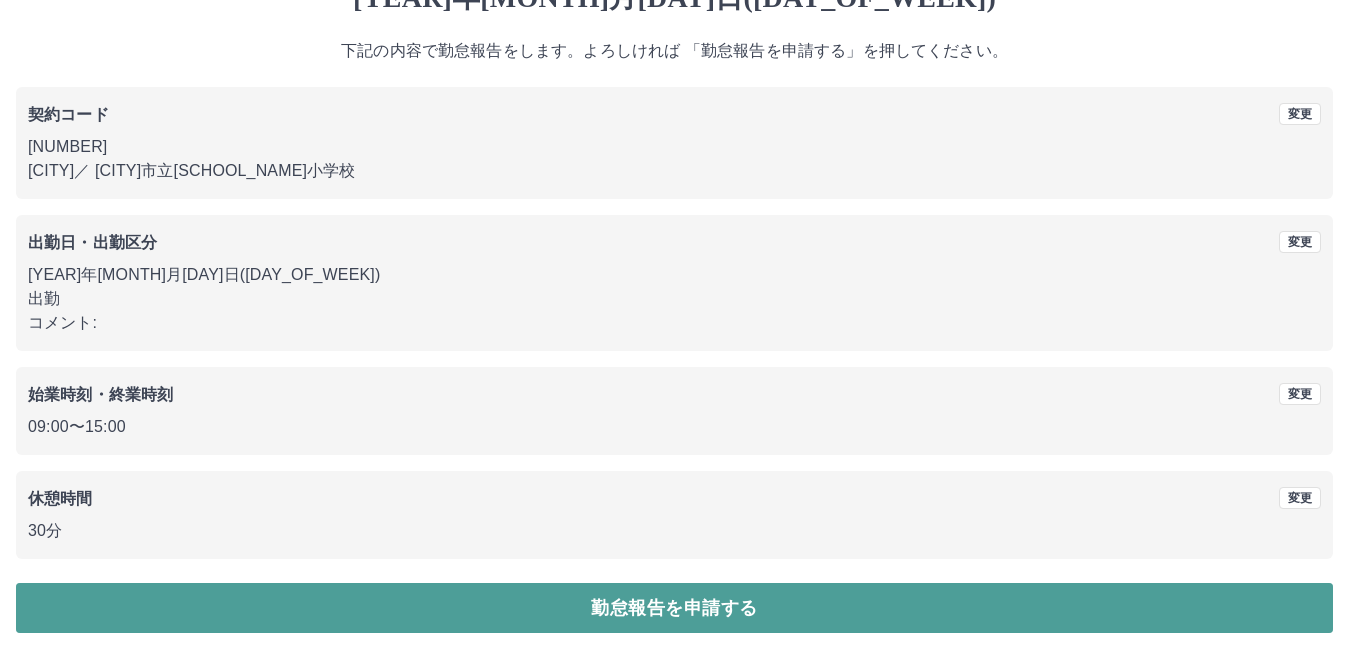 click on "勤怠報告を申請する" at bounding box center (674, 608) 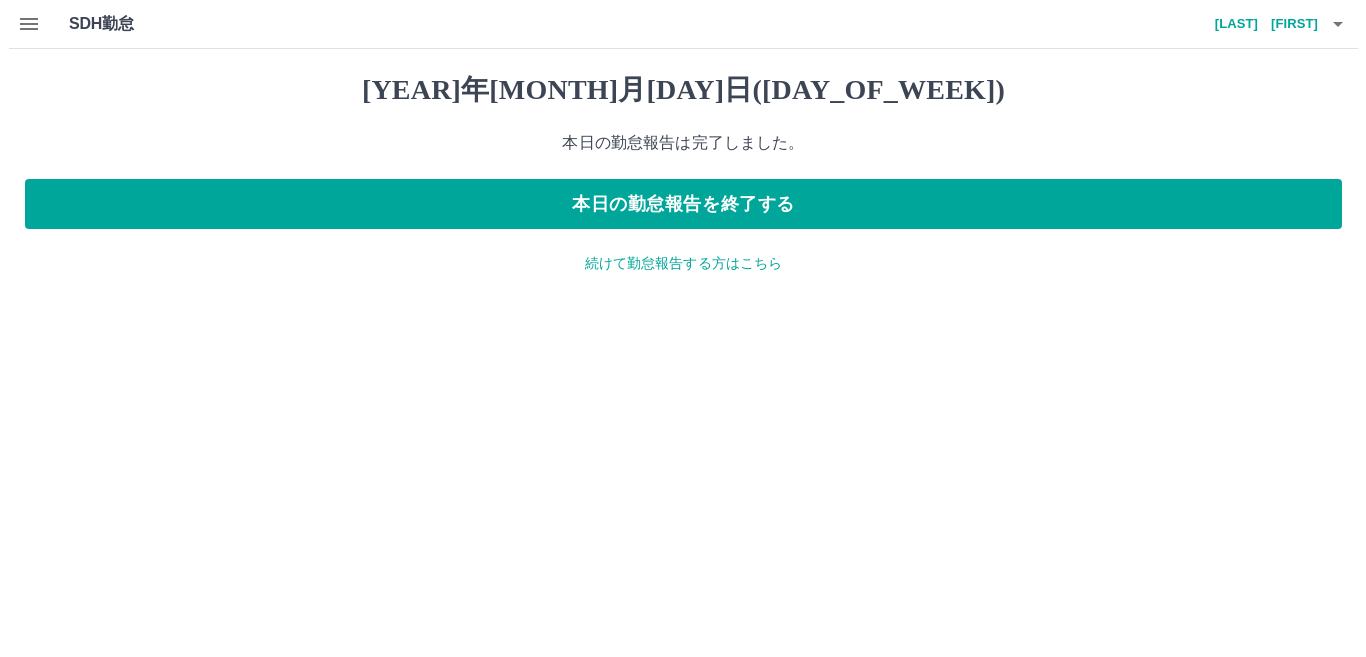scroll, scrollTop: 0, scrollLeft: 0, axis: both 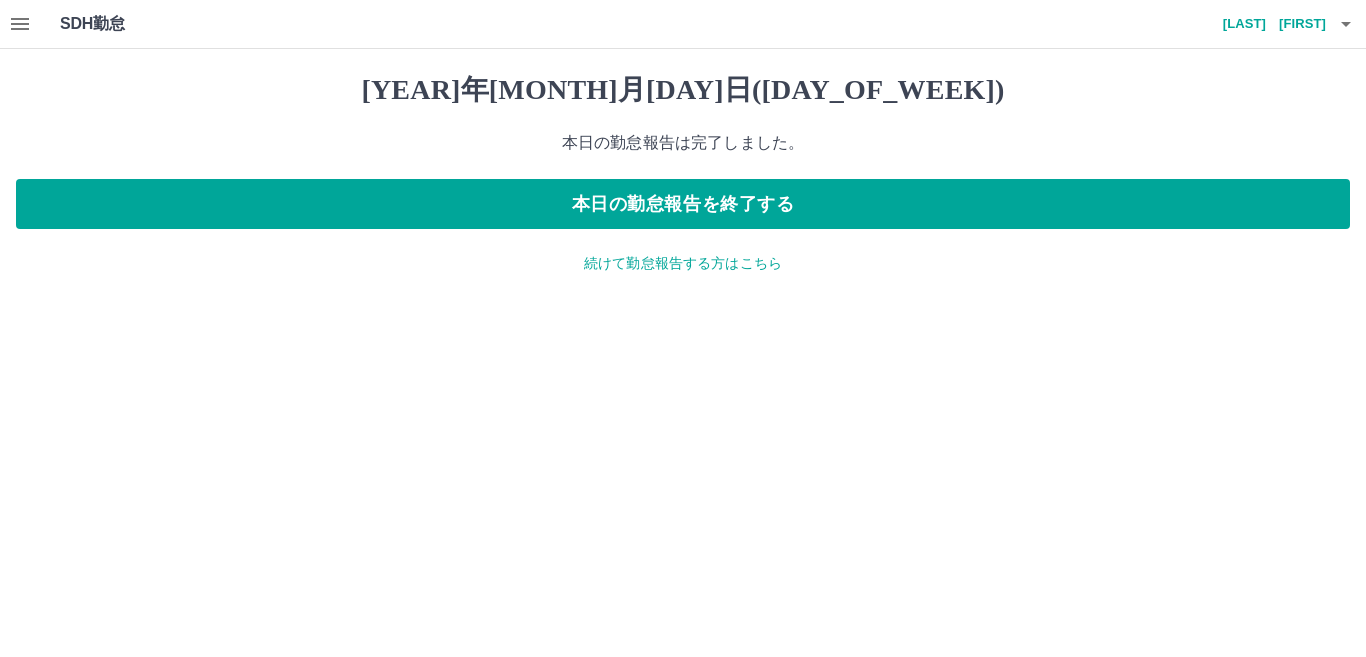 click on "続けて勤怠報告する方はこちら" at bounding box center (683, 263) 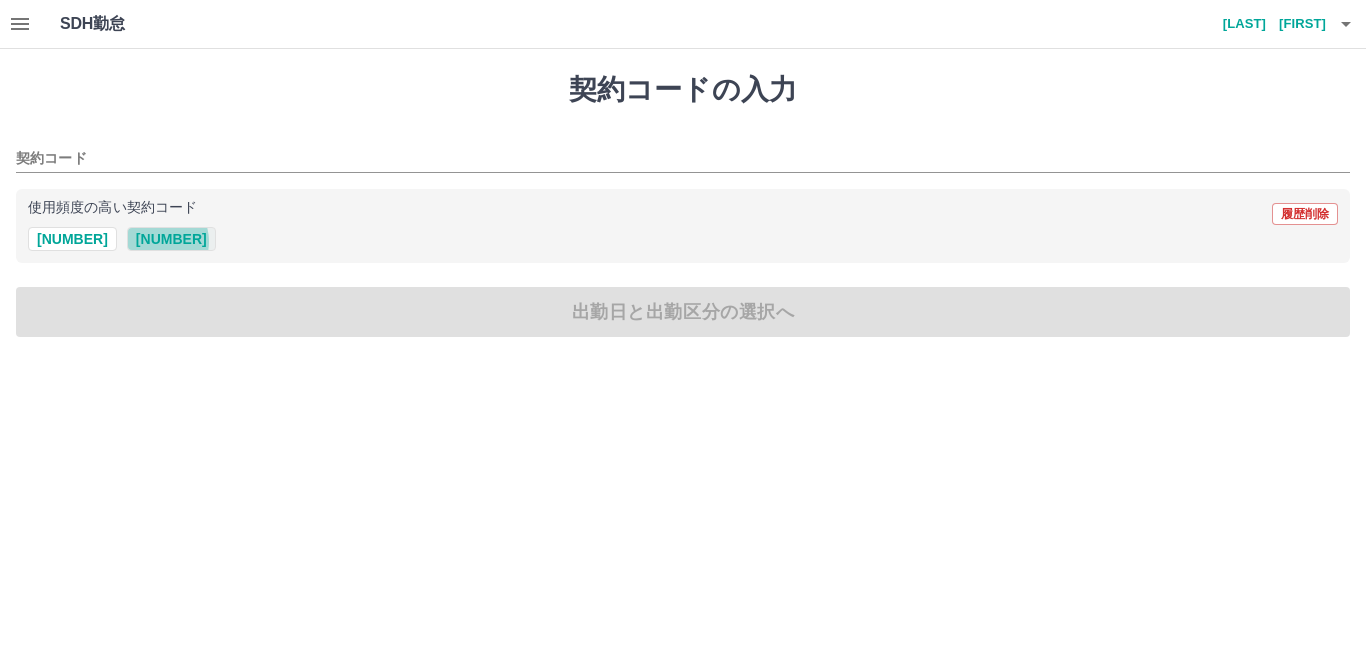click on "43348001" at bounding box center (171, 239) 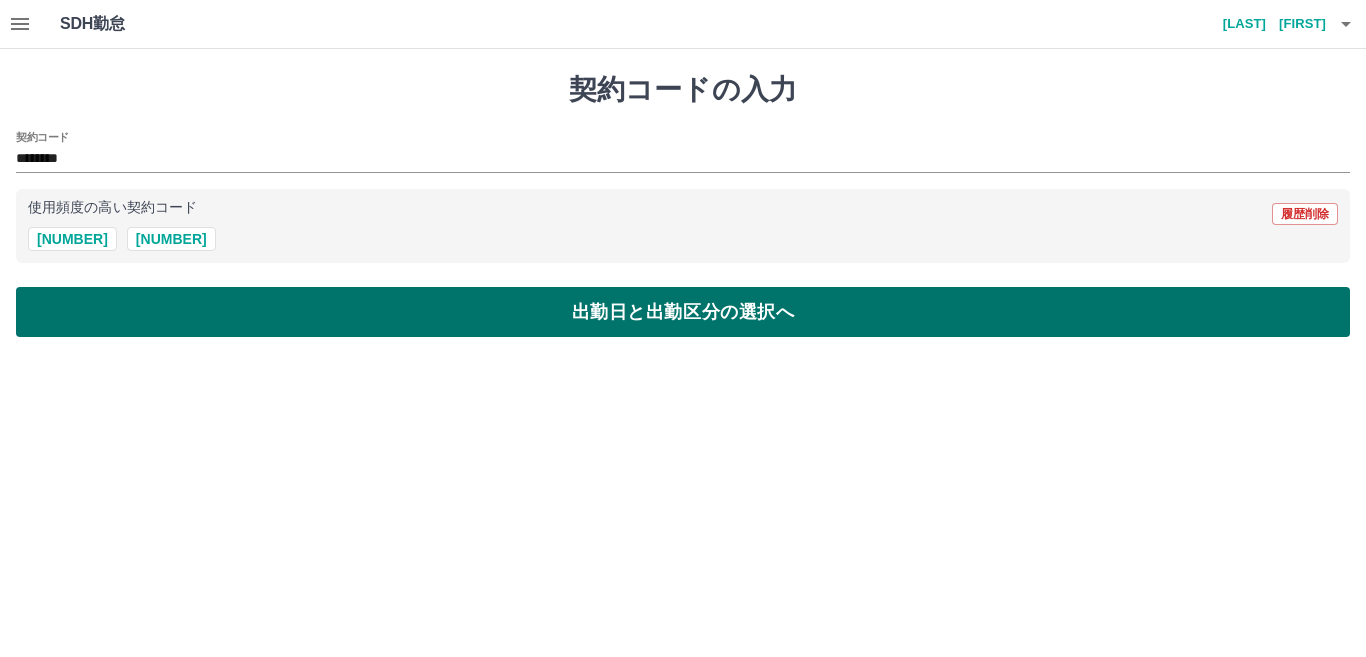 click on "出勤日と出勤区分の選択へ" at bounding box center [683, 312] 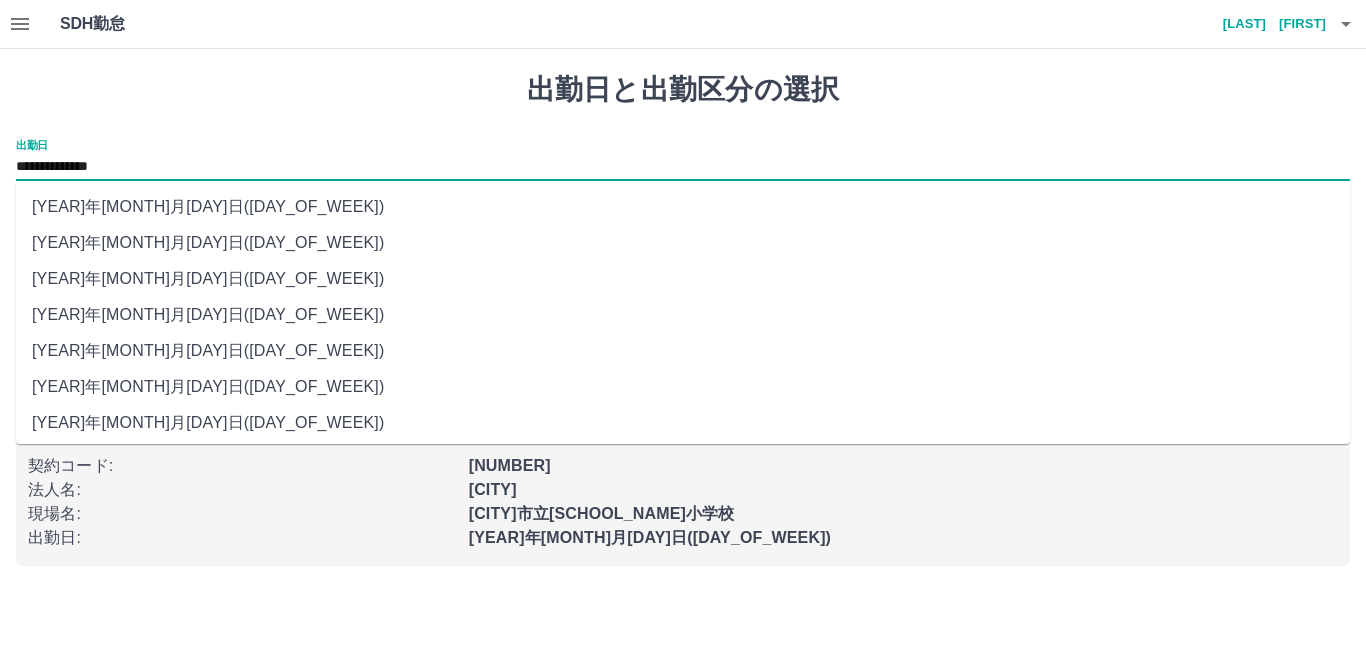 click on "**********" at bounding box center (683, 167) 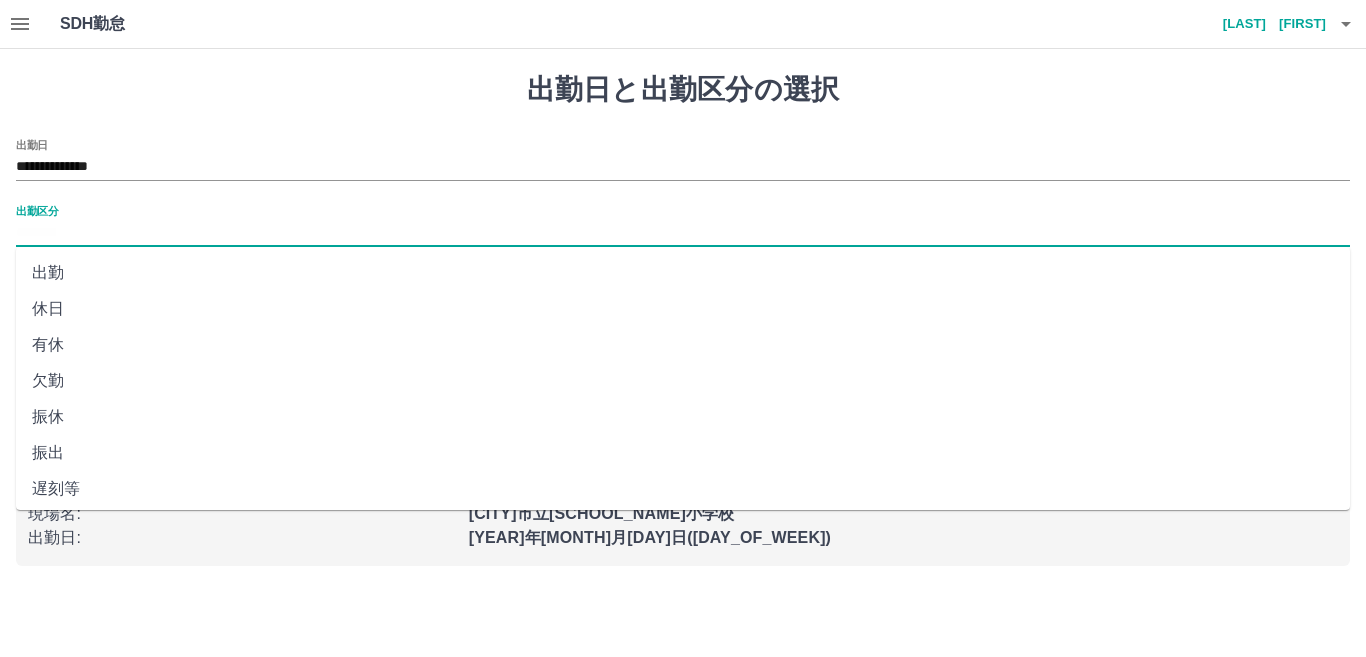 click on "出勤区分" at bounding box center [683, 233] 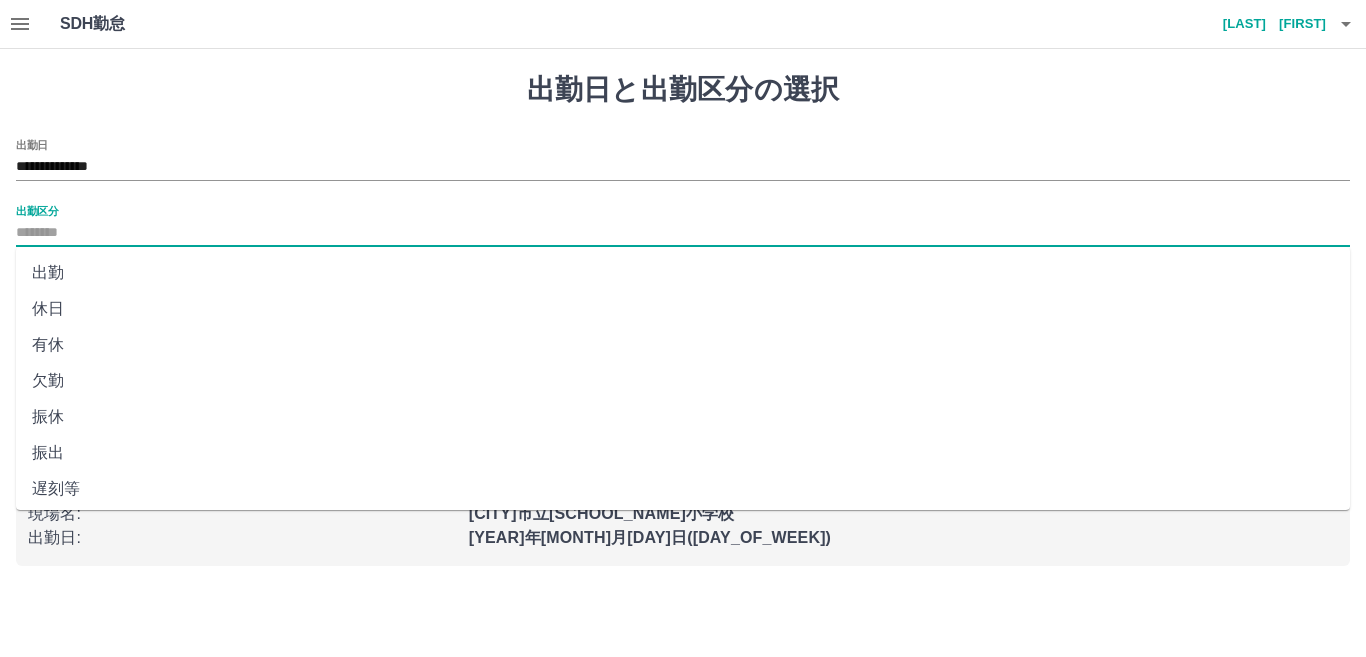 click on "休日" at bounding box center [683, 309] 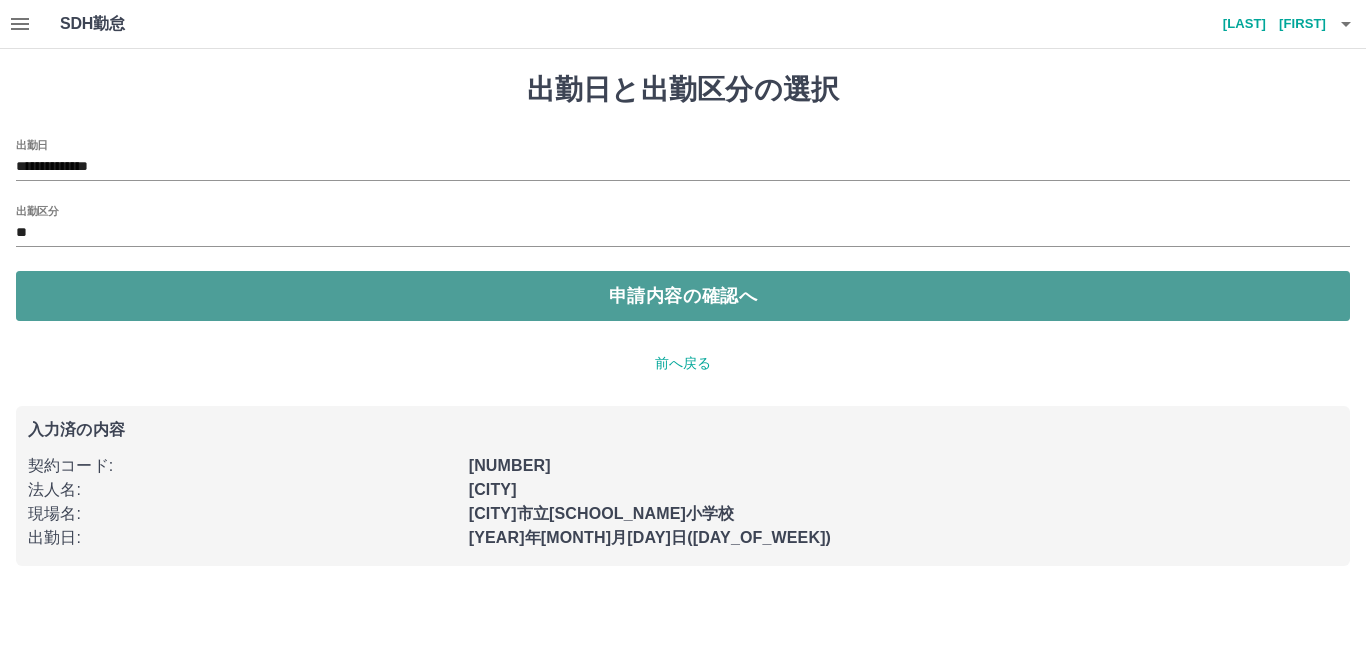 click on "申請内容の確認へ" at bounding box center (683, 296) 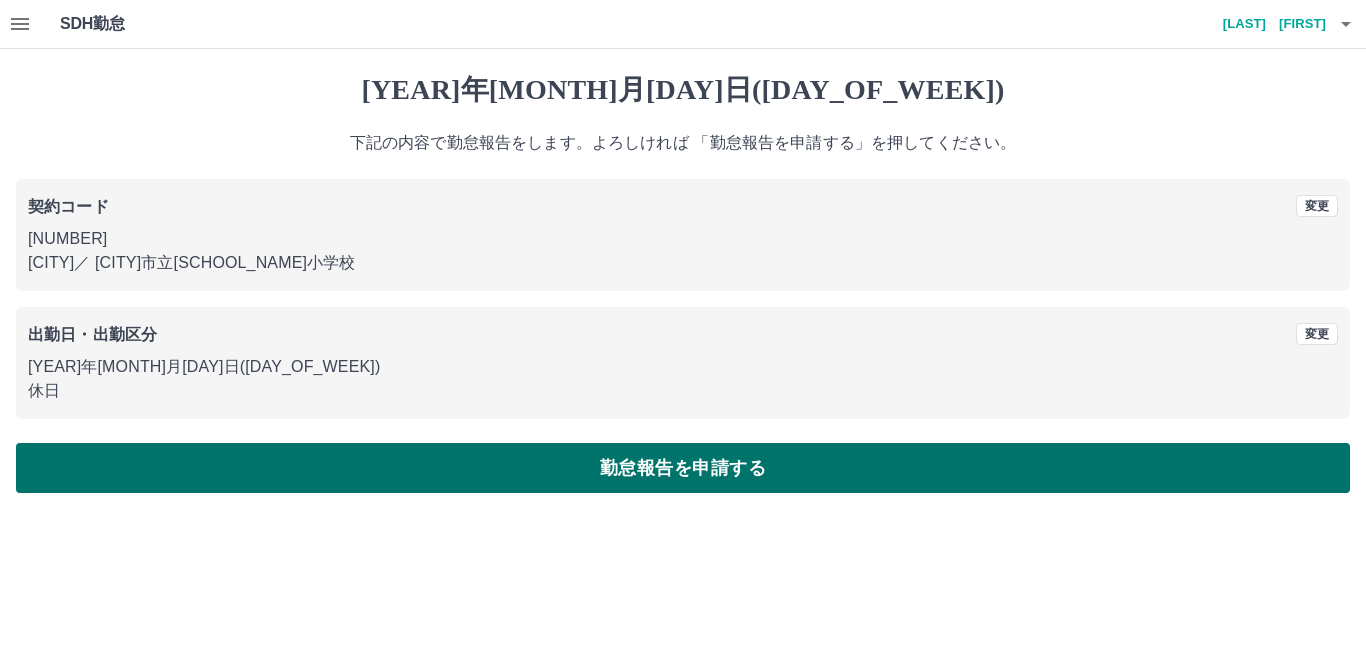 click on "勤怠報告を申請する" at bounding box center [683, 468] 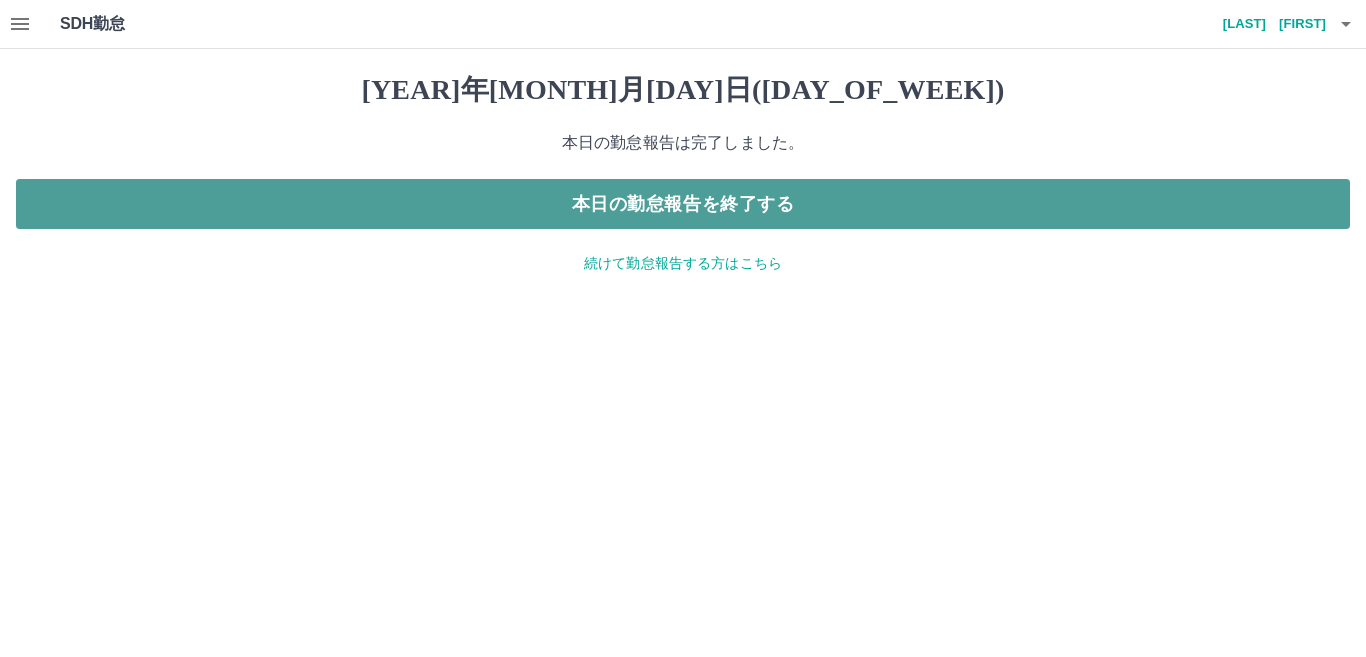 click on "本日の勤怠報告を終了する" at bounding box center [683, 204] 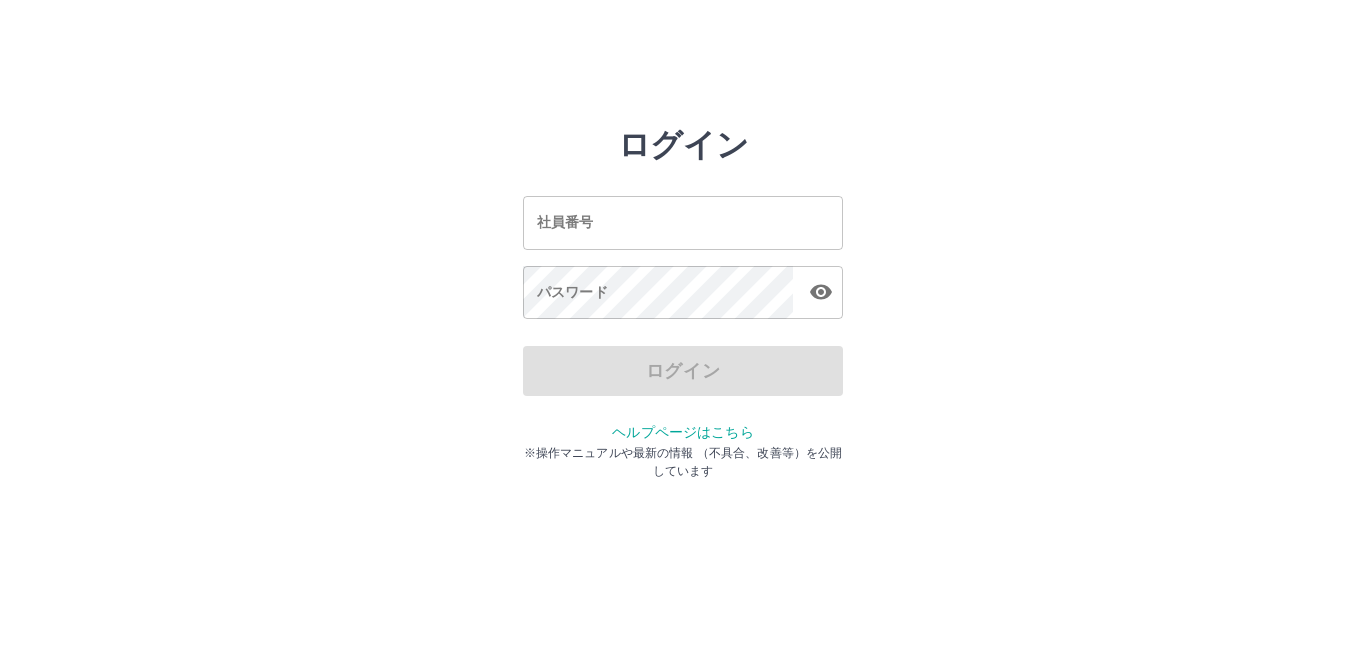 scroll, scrollTop: 0, scrollLeft: 0, axis: both 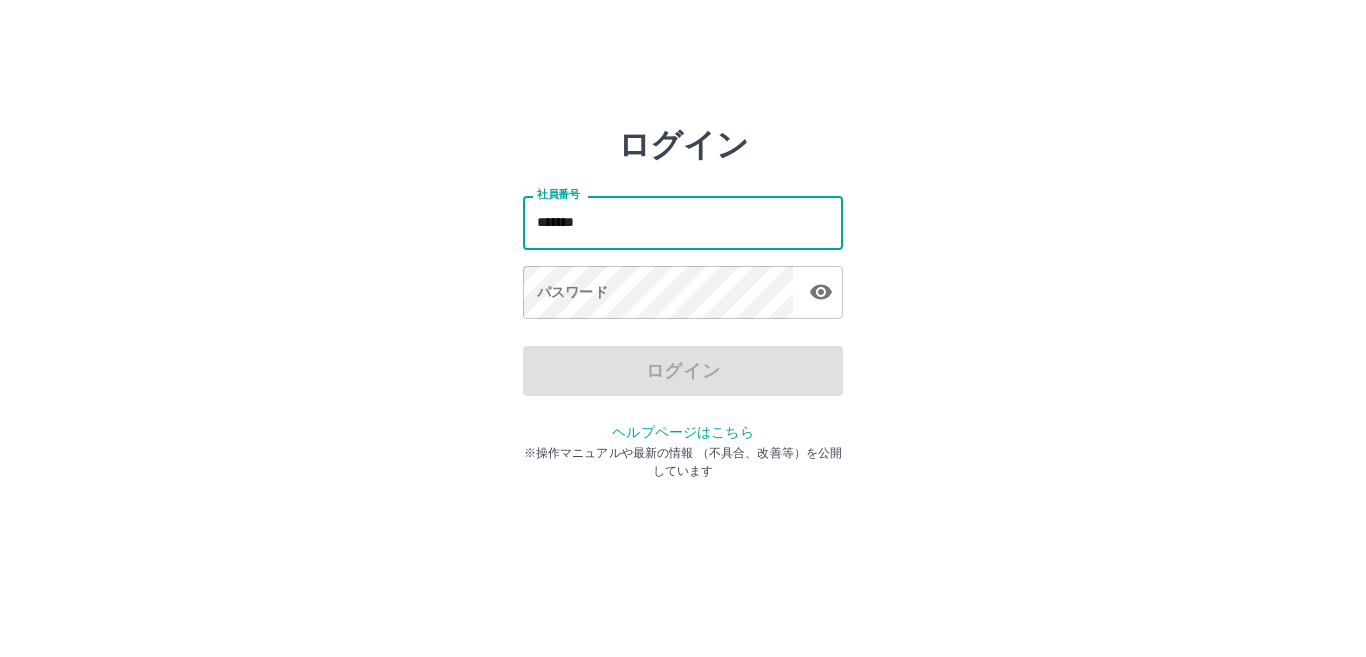 type on "*******" 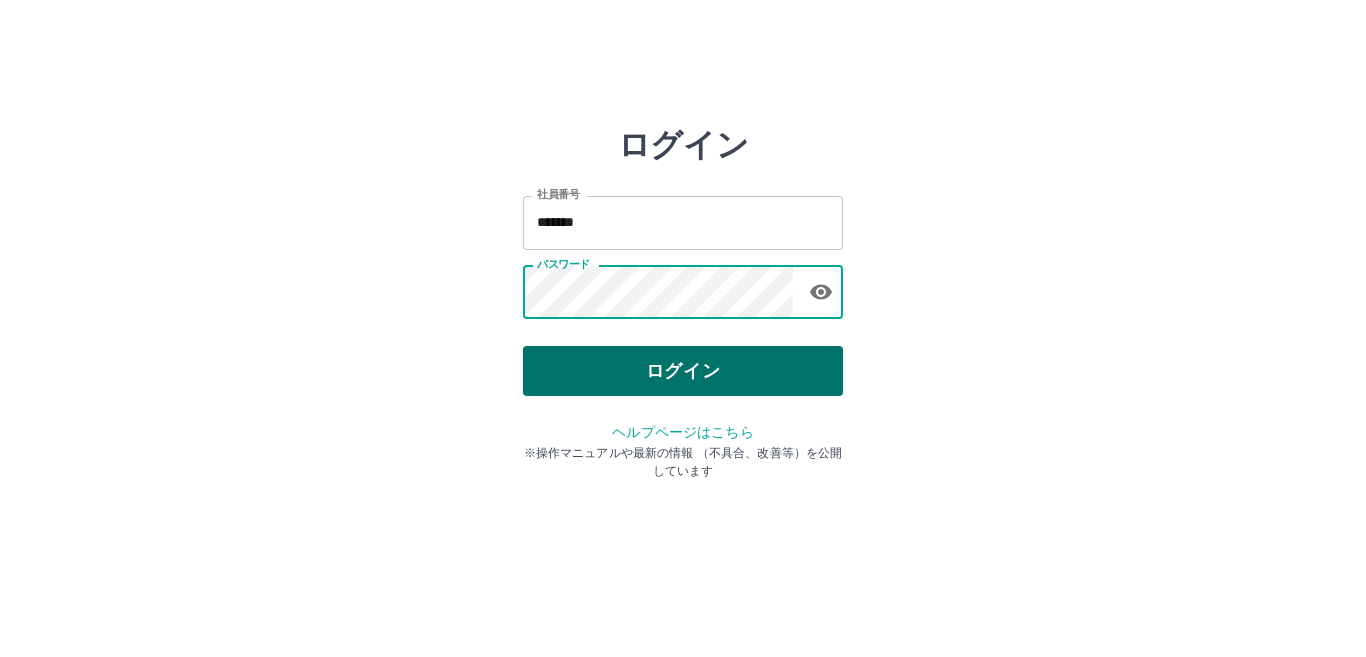 click on "ログイン" at bounding box center (683, 371) 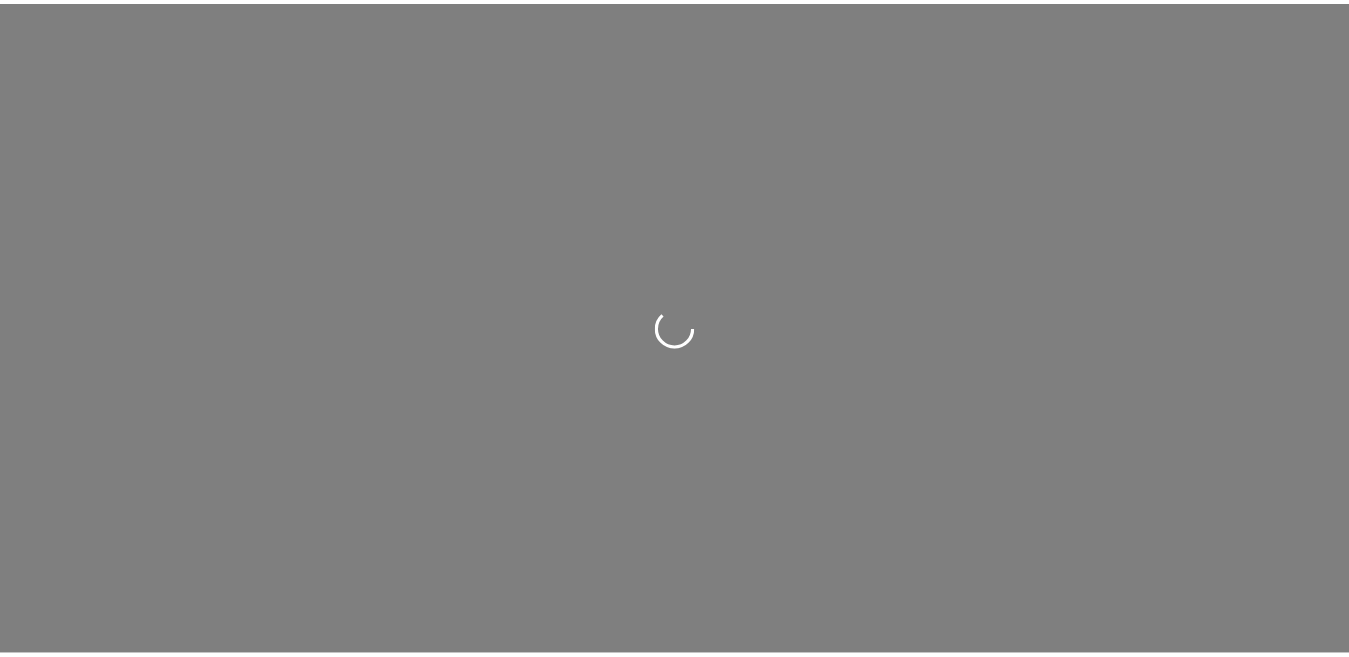 scroll, scrollTop: 0, scrollLeft: 0, axis: both 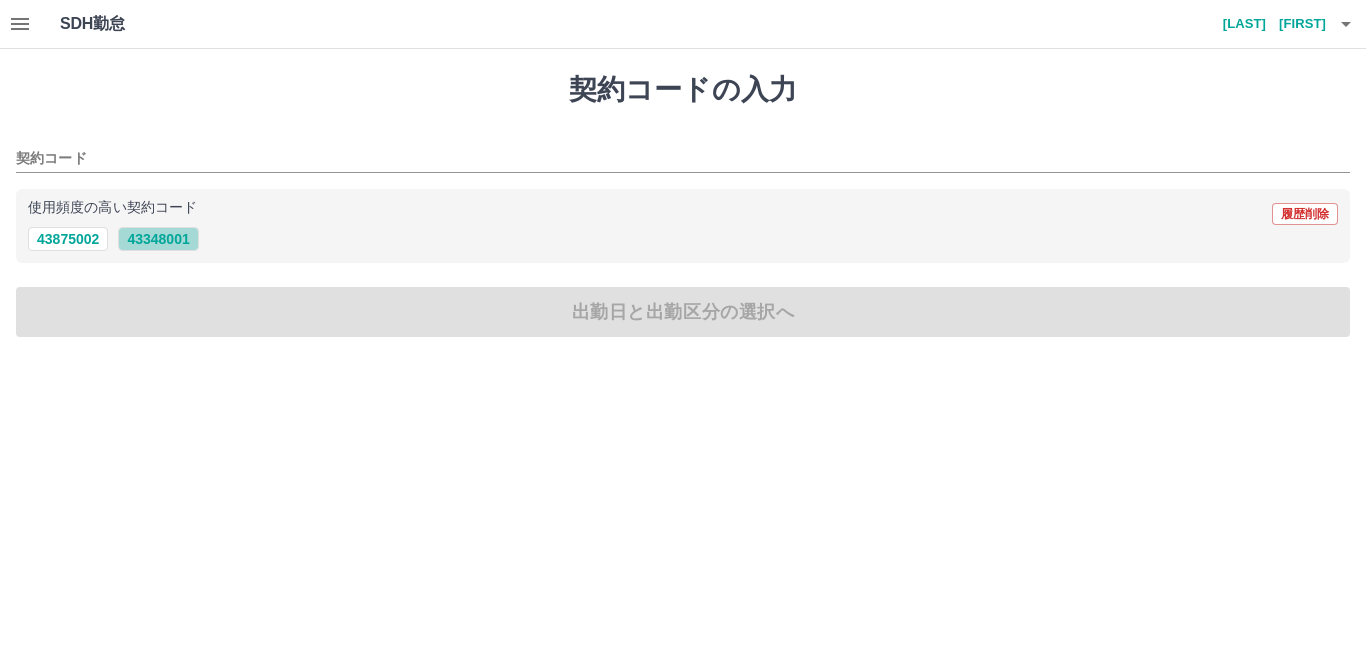 click on "43348001" at bounding box center [158, 239] 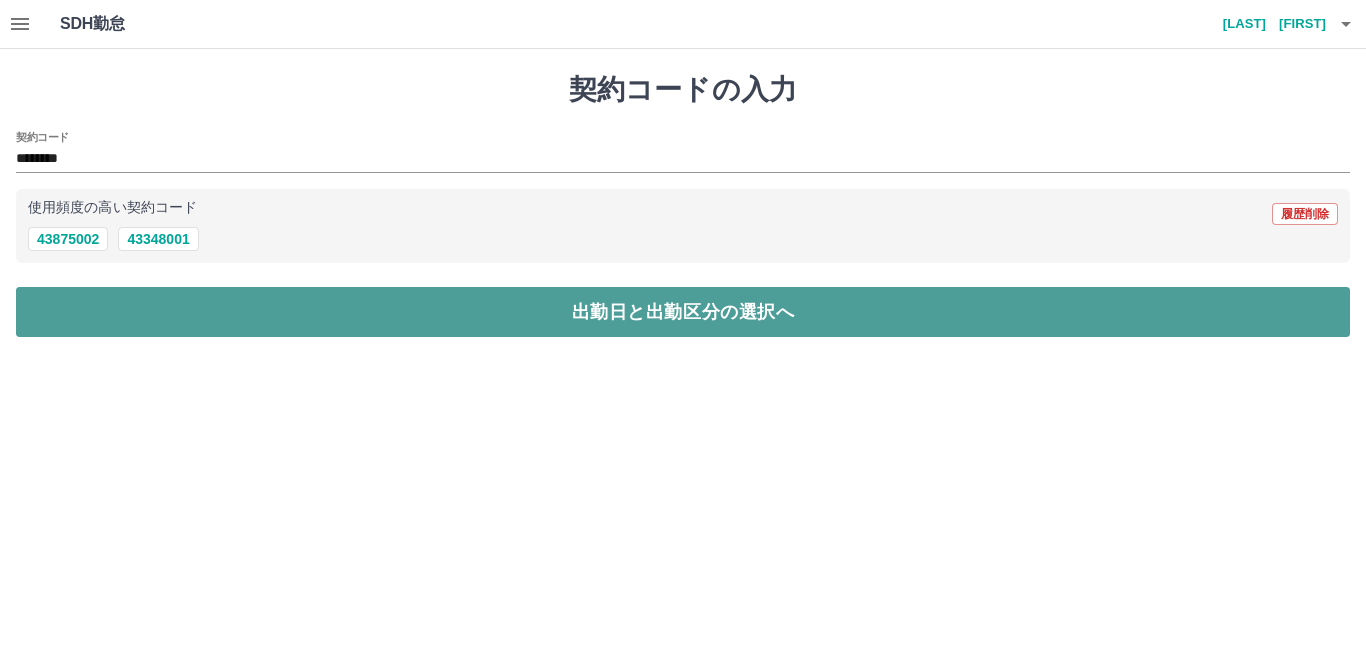 click on "出勤日と出勤区分の選択へ" at bounding box center (683, 312) 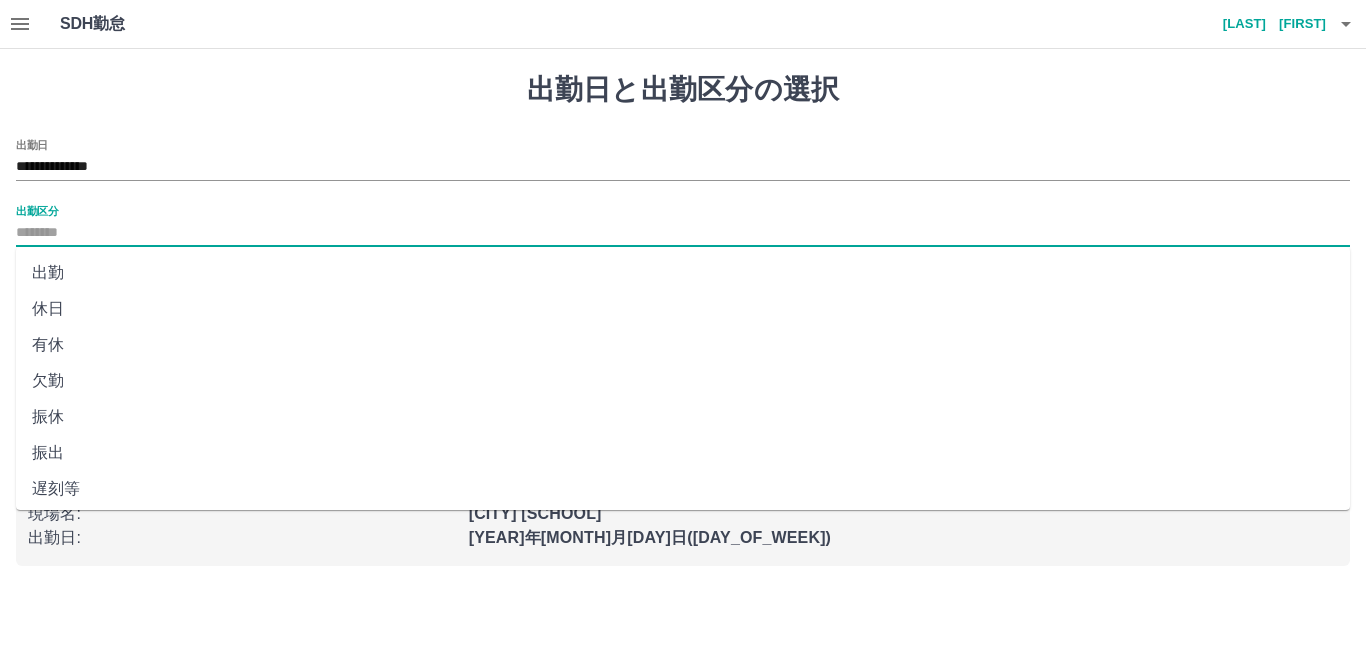 click on "出勤区分" at bounding box center [683, 233] 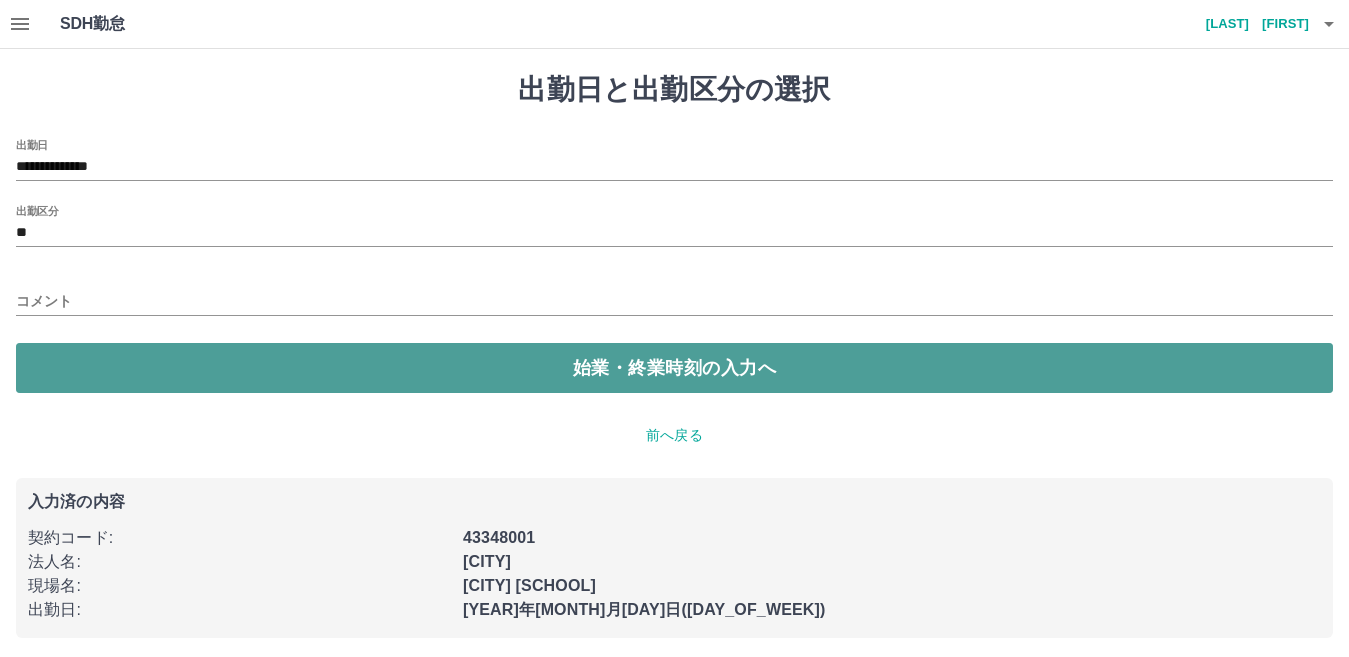 click on "始業・終業時刻の入力へ" at bounding box center (674, 368) 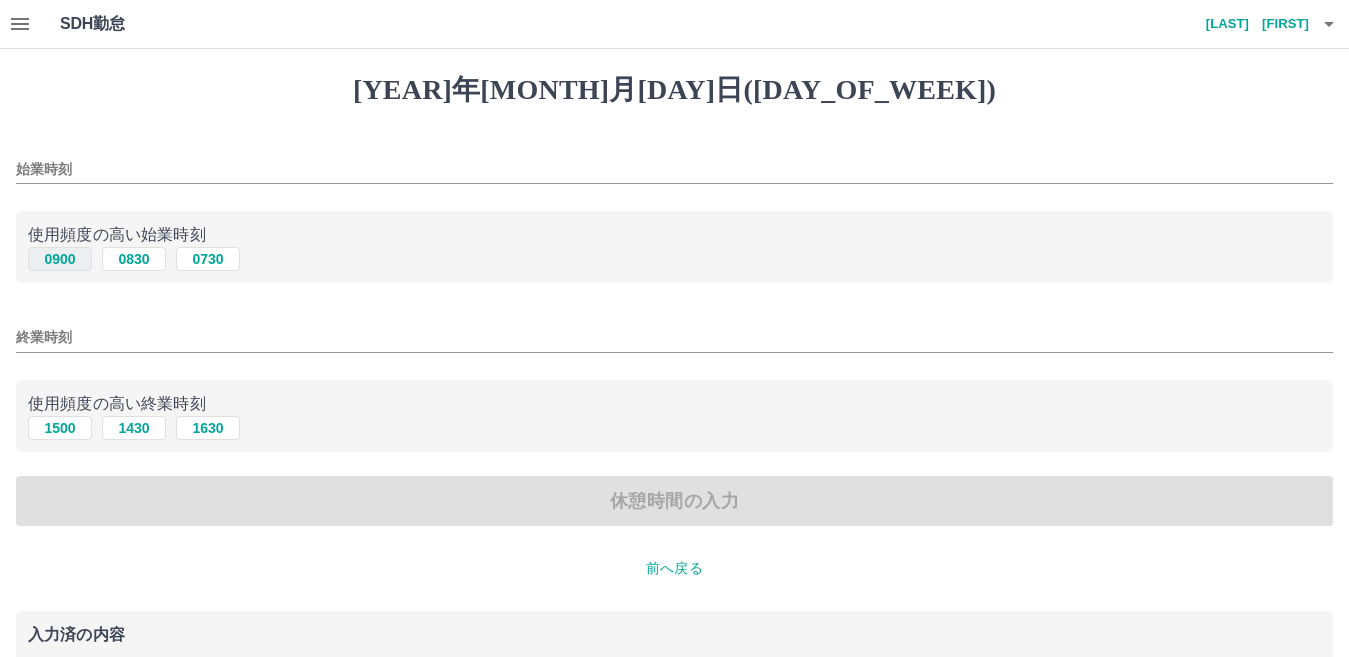 click on "0900" at bounding box center (60, 259) 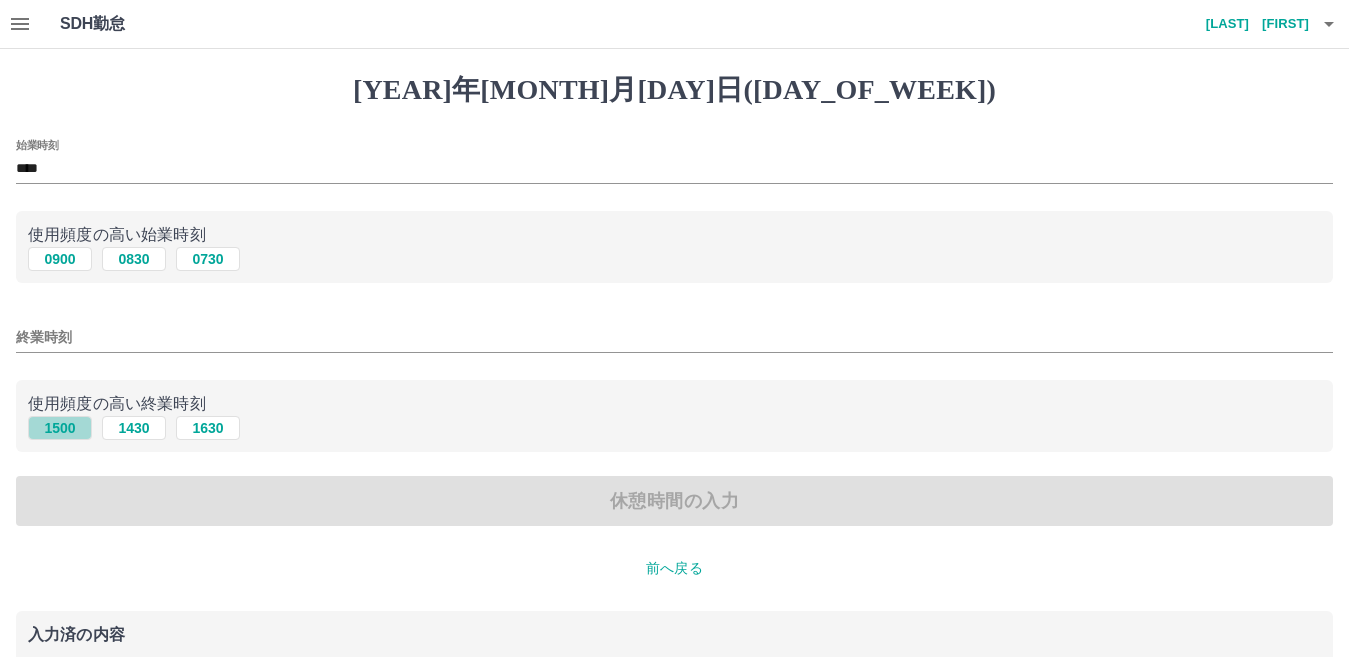 click on "1500" at bounding box center [60, 259] 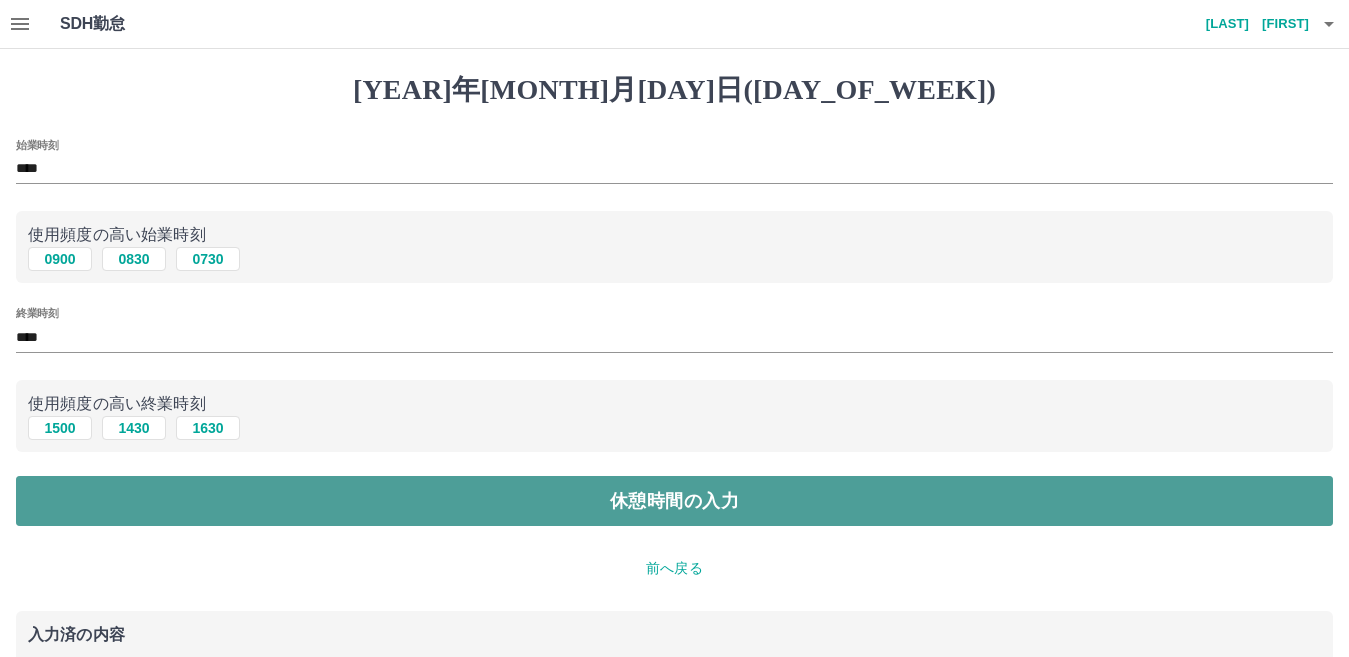 click on "休憩時間の入力" at bounding box center (674, 501) 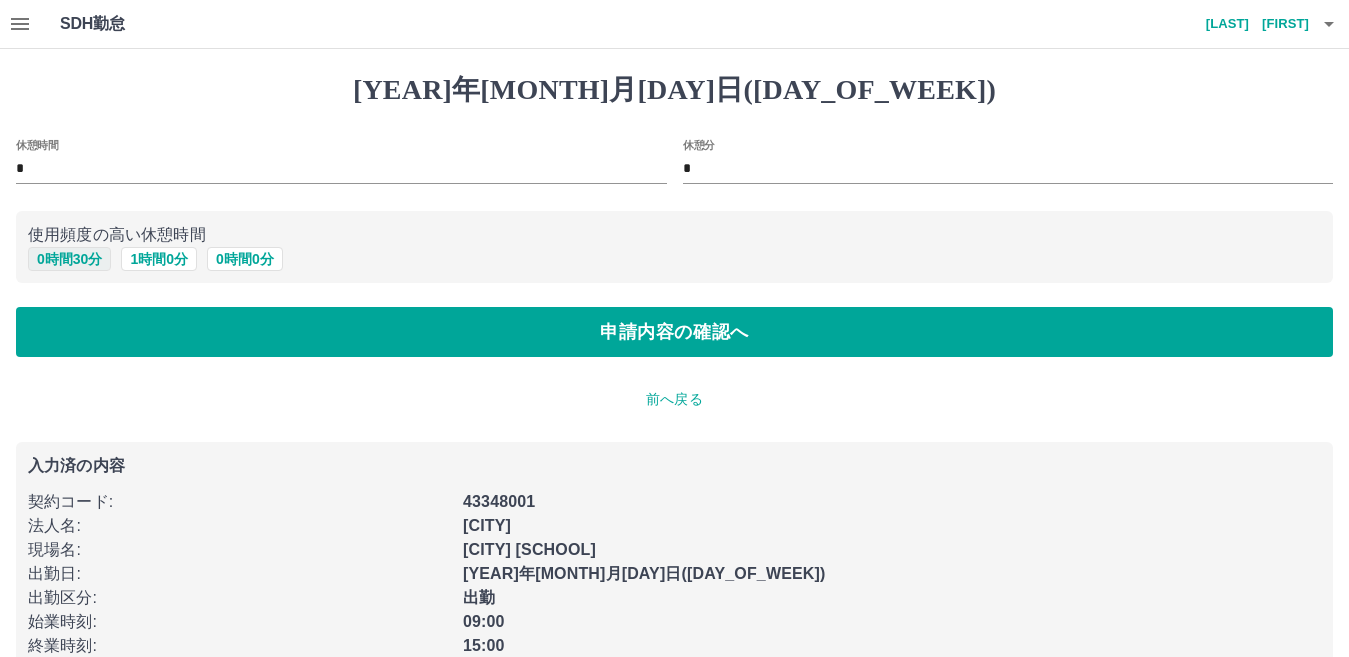 click on "0 時間 30 分" at bounding box center (69, 259) 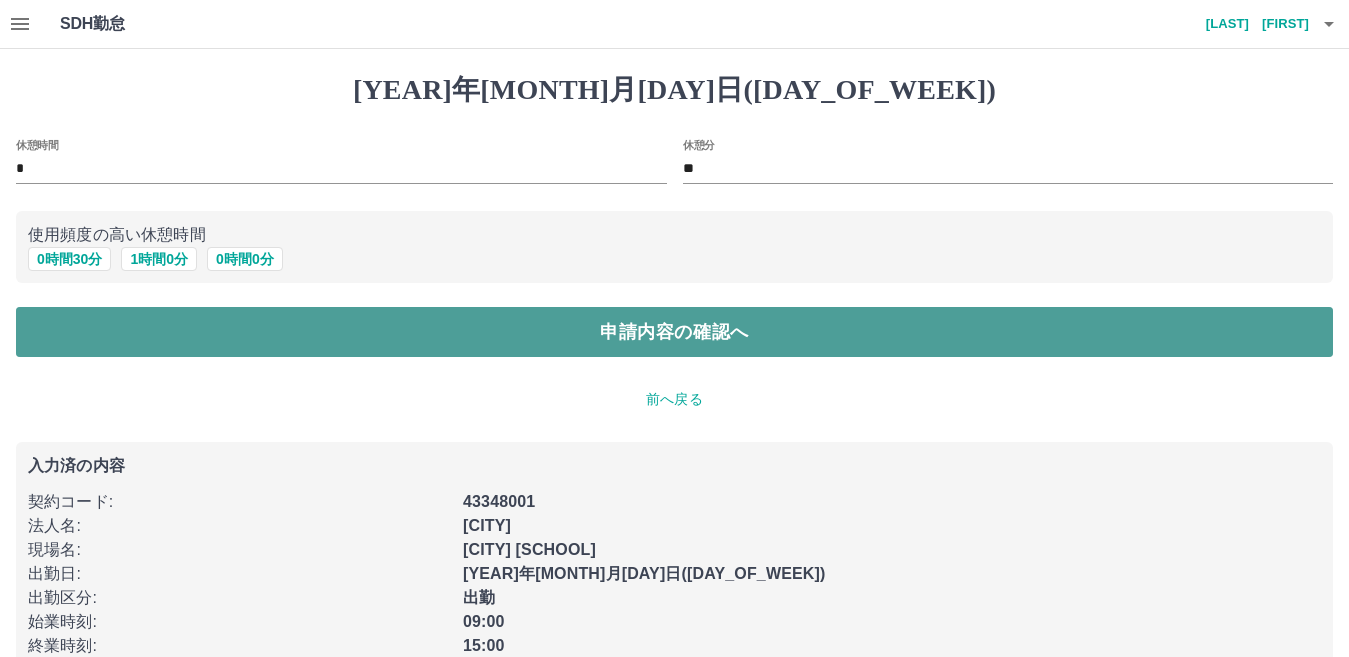 click on "申請内容の確認へ" at bounding box center [674, 332] 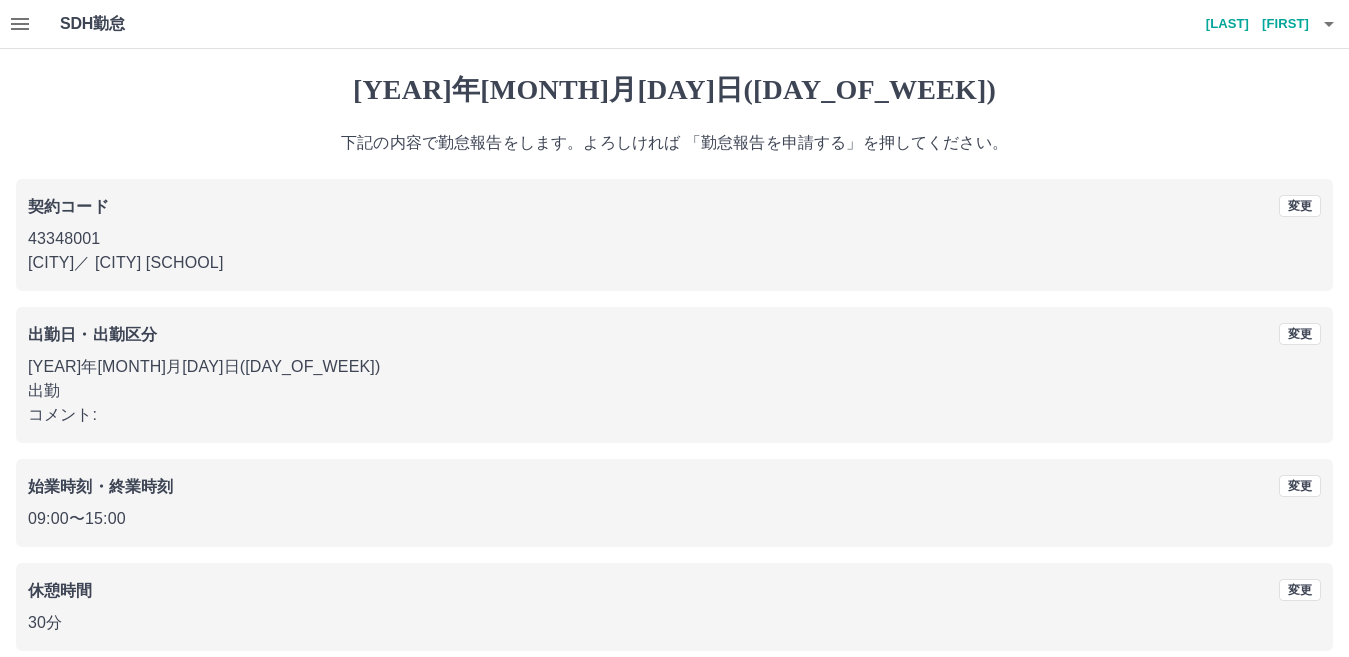 scroll, scrollTop: 92, scrollLeft: 0, axis: vertical 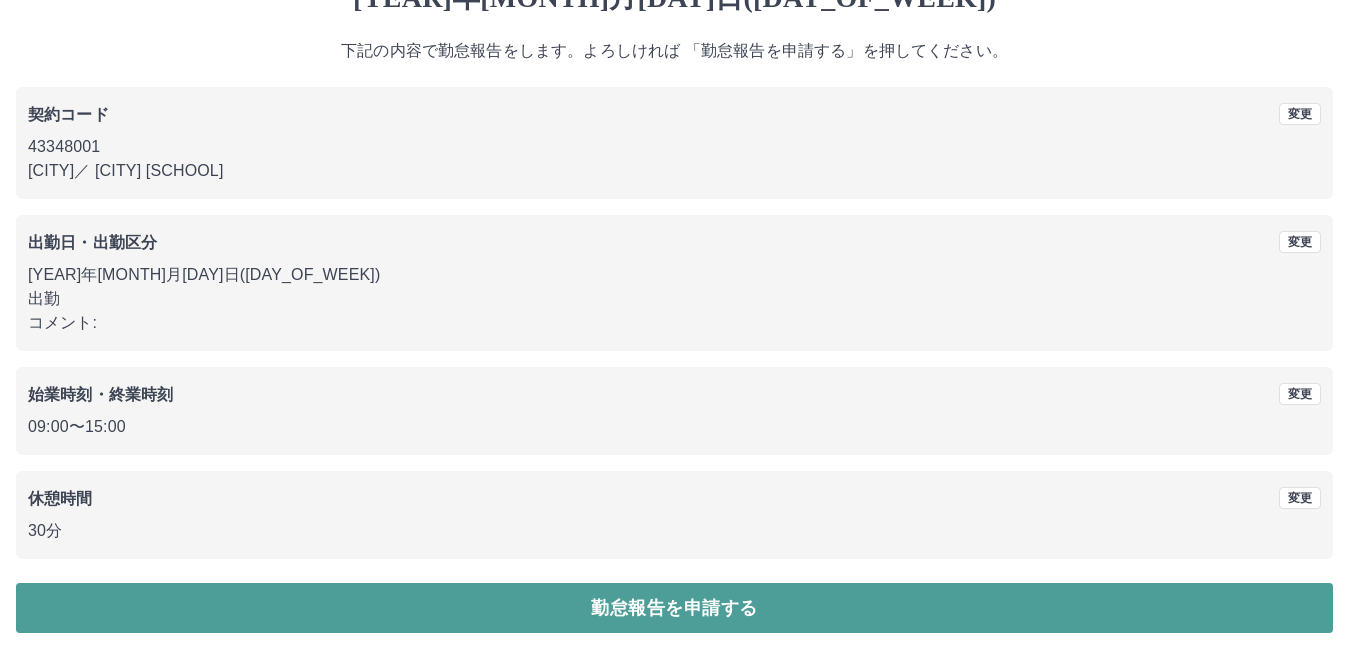 click on "勤怠報告を申請する" at bounding box center (674, 608) 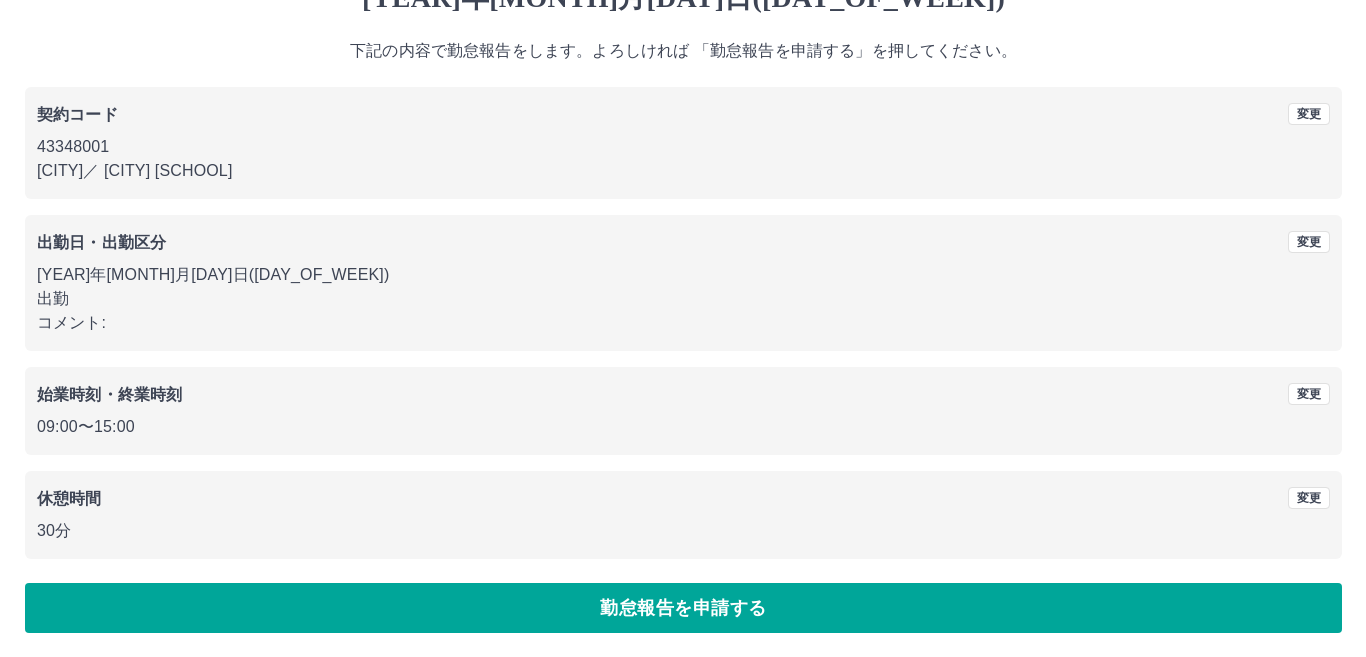 scroll, scrollTop: 0, scrollLeft: 0, axis: both 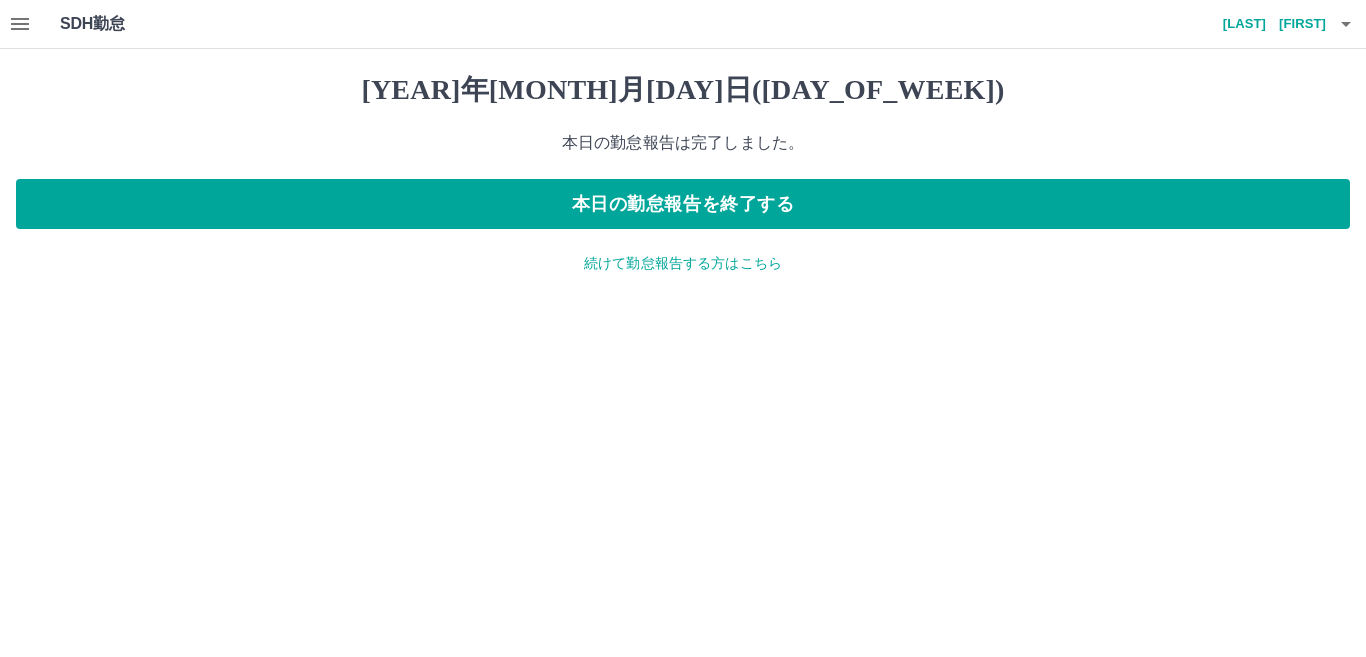 click on "続けて勤怠報告する方はこちら" at bounding box center [683, 263] 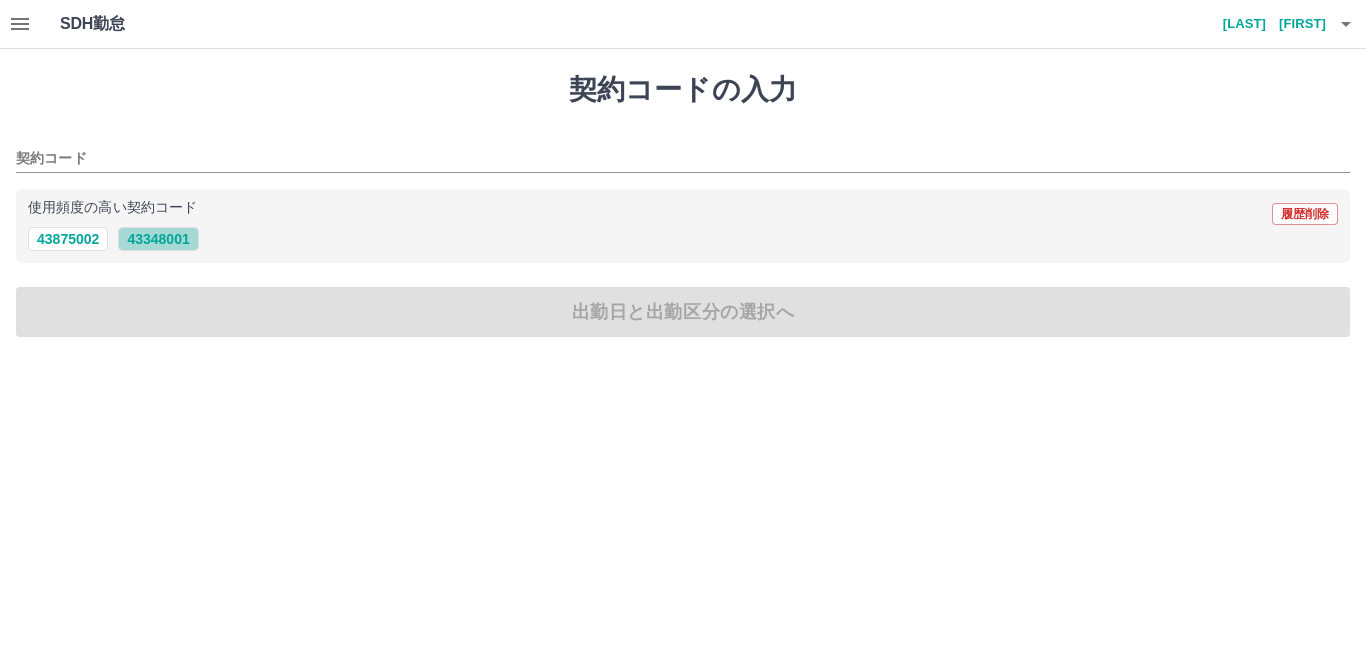 click on "43348001" at bounding box center [158, 239] 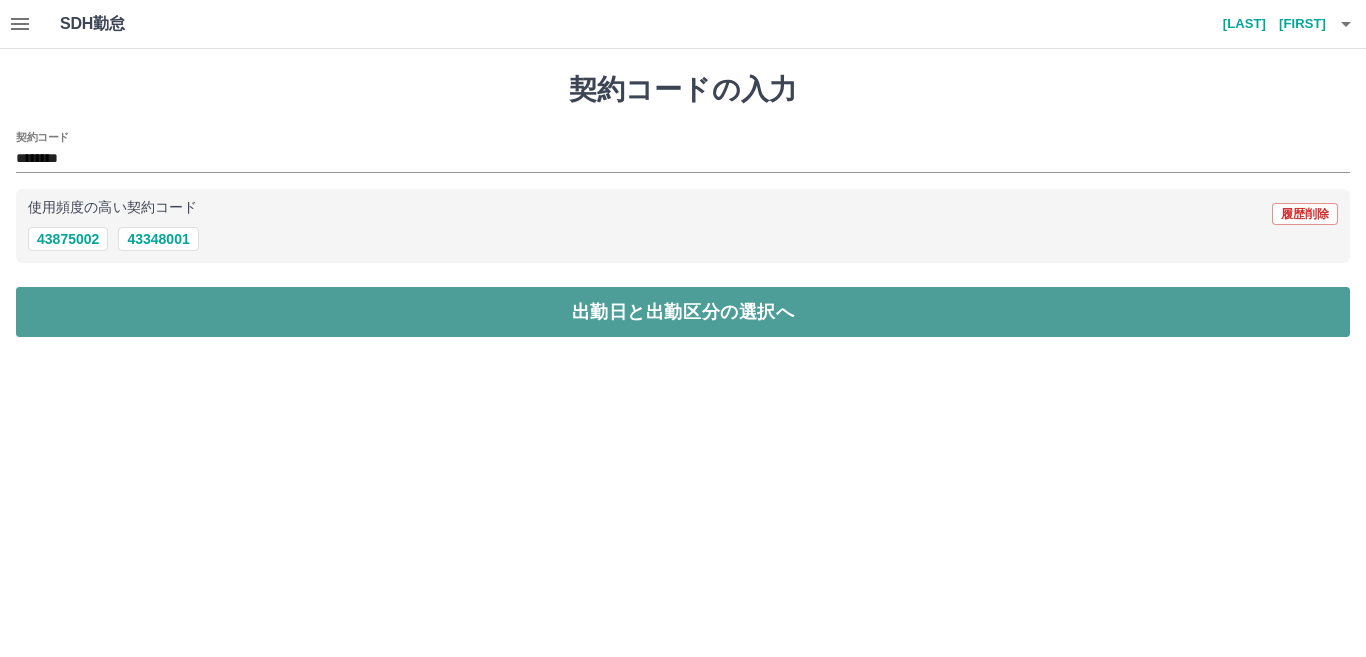 click on "出勤日と出勤区分の選択へ" at bounding box center [683, 312] 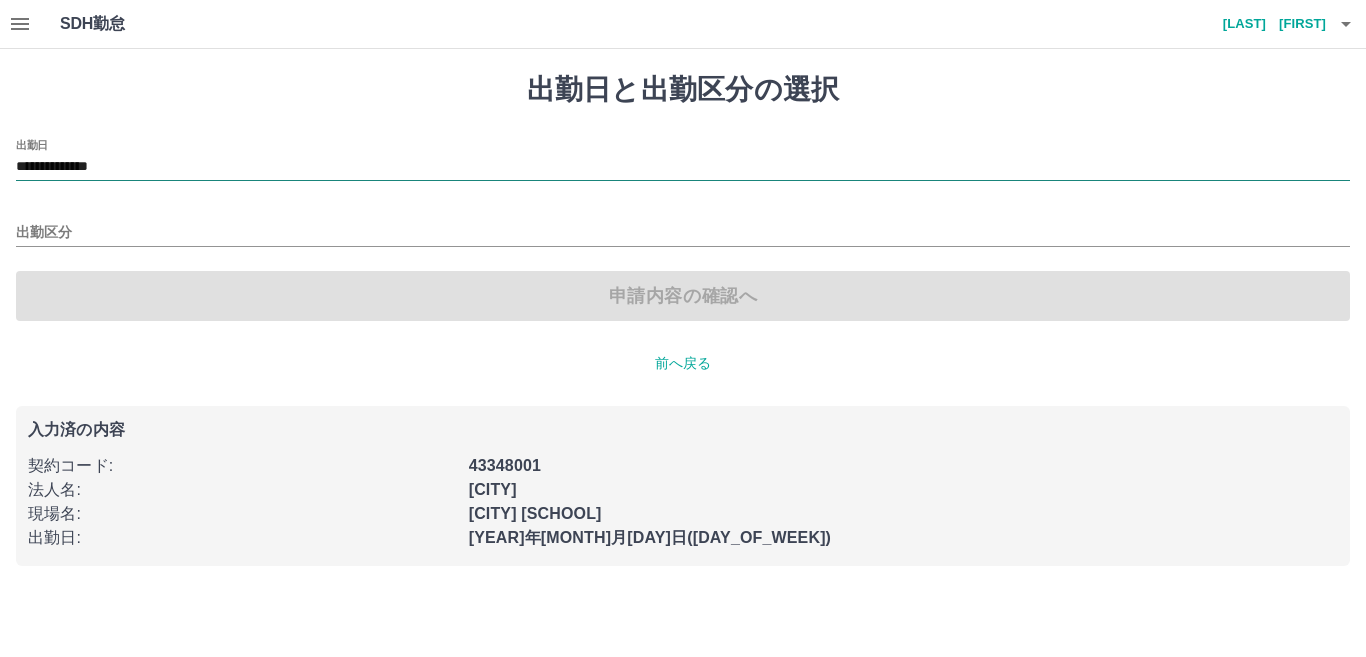 click on "**********" at bounding box center (683, 167) 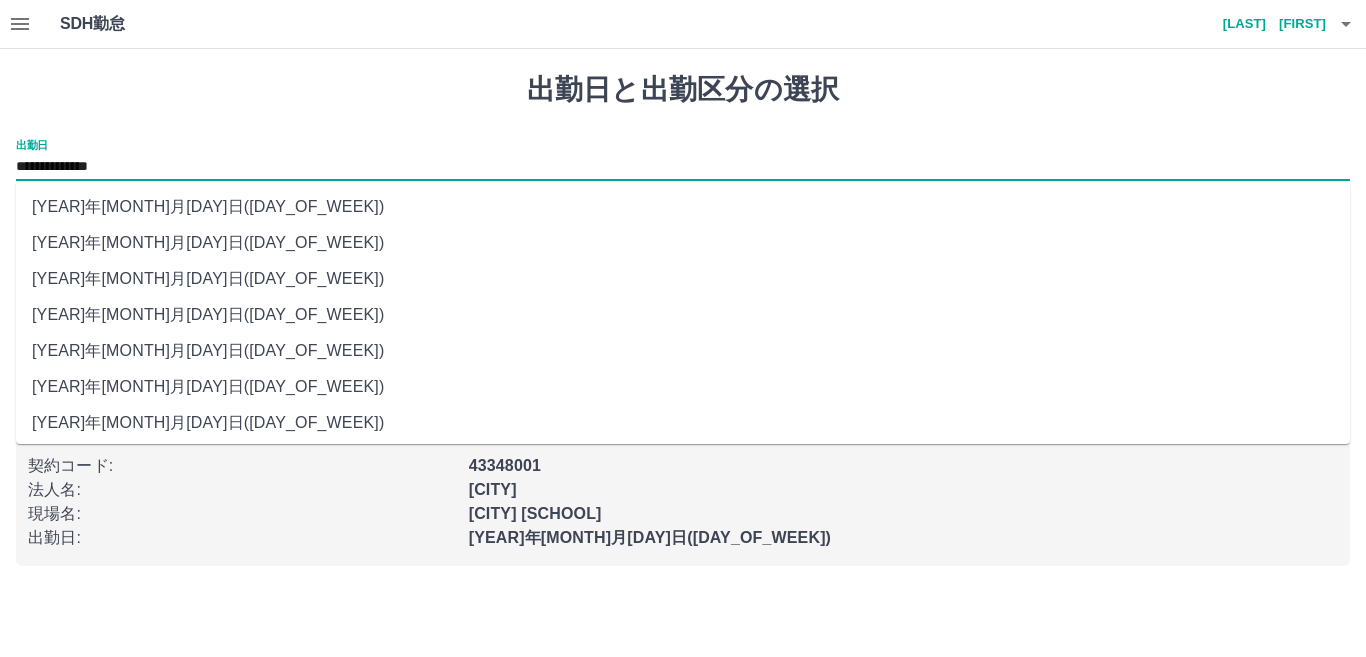 click on "2025年07月11日(金)" at bounding box center [683, 207] 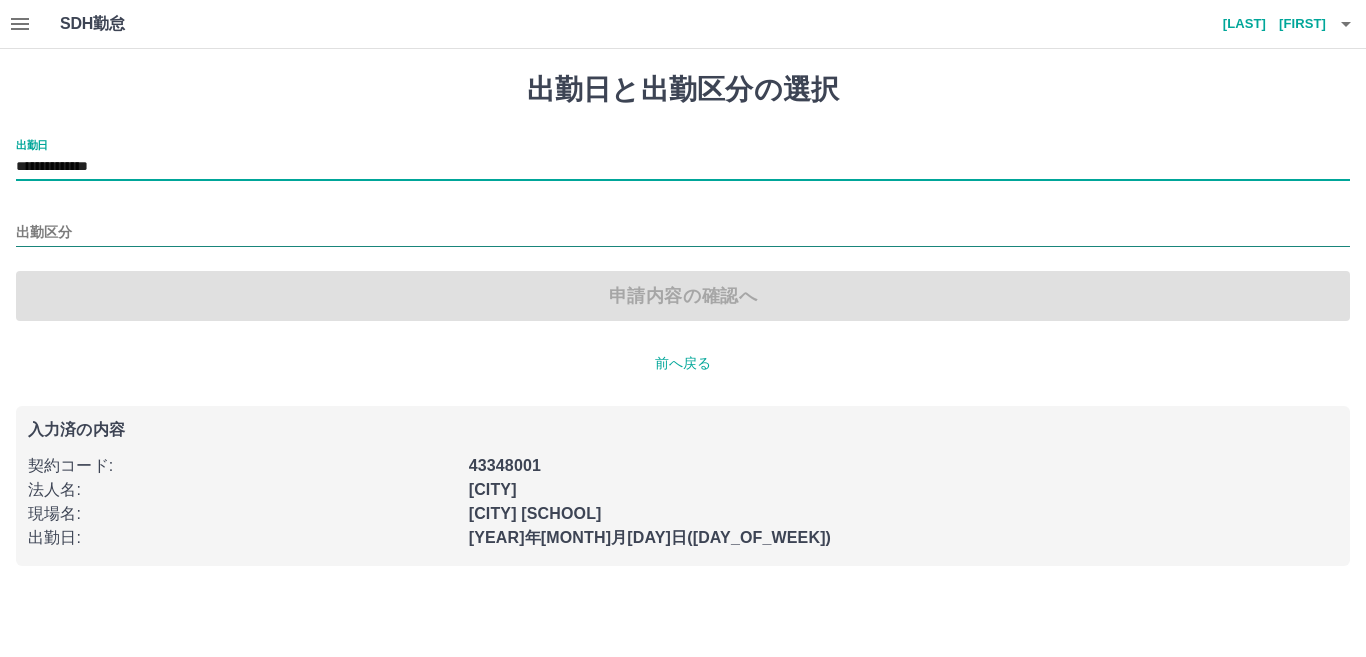 click on "出勤区分" at bounding box center [683, 233] 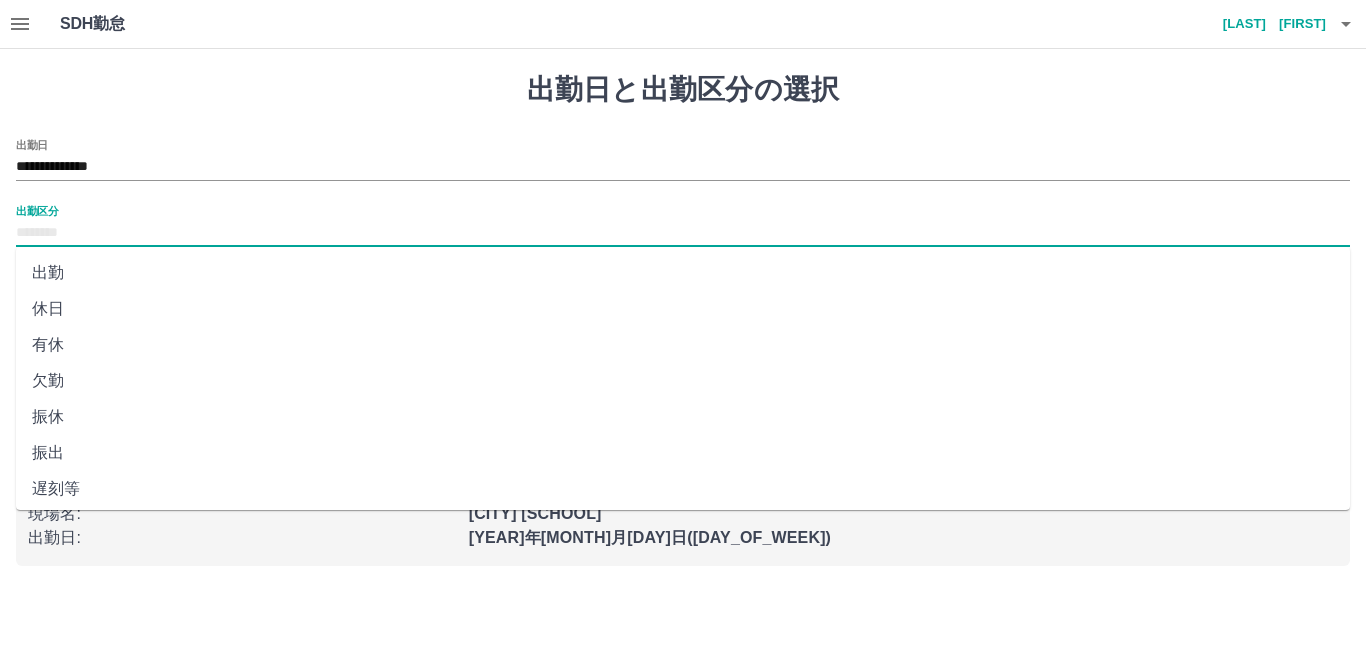 click on "休日" at bounding box center (683, 309) 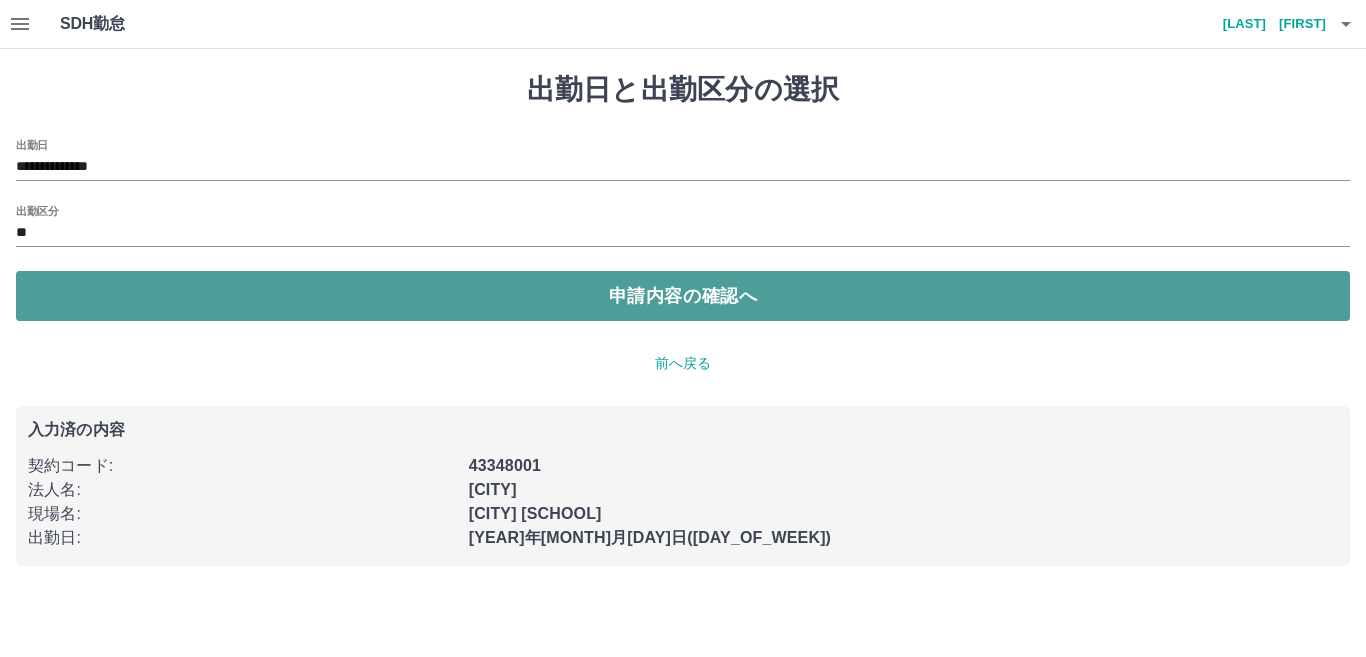 click on "申請内容の確認へ" at bounding box center [683, 296] 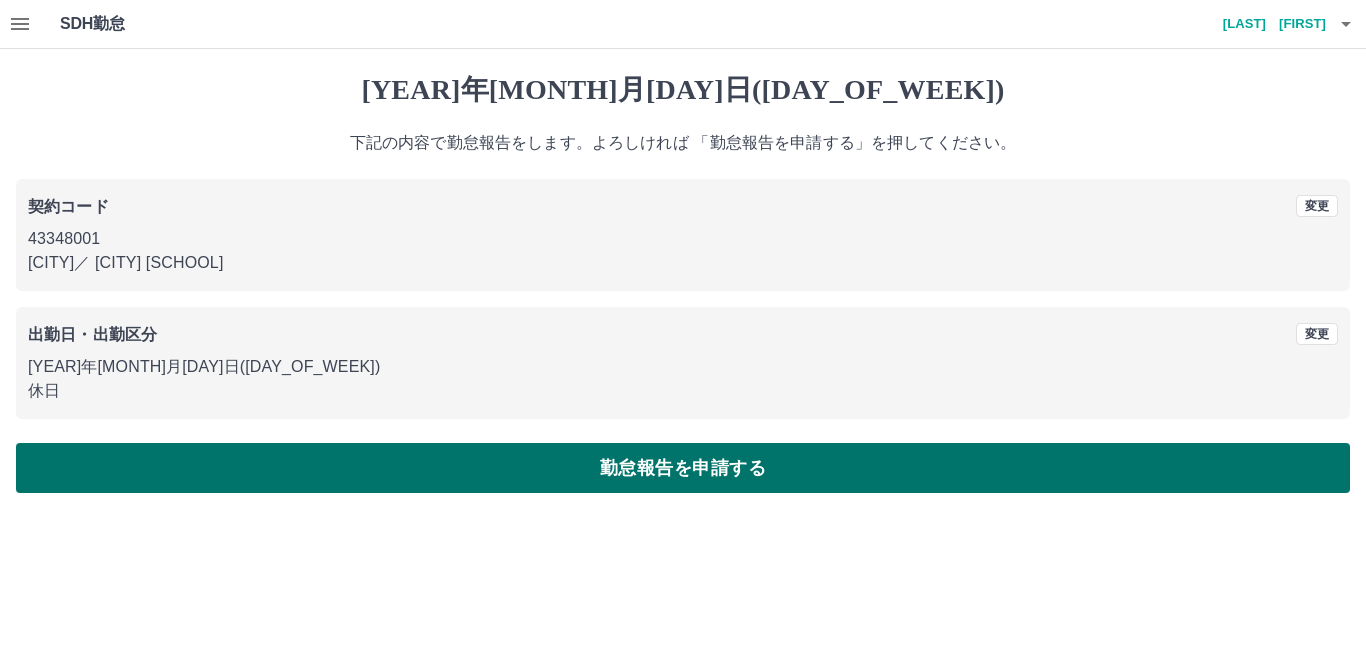 click on "勤怠報告を申請する" at bounding box center (683, 468) 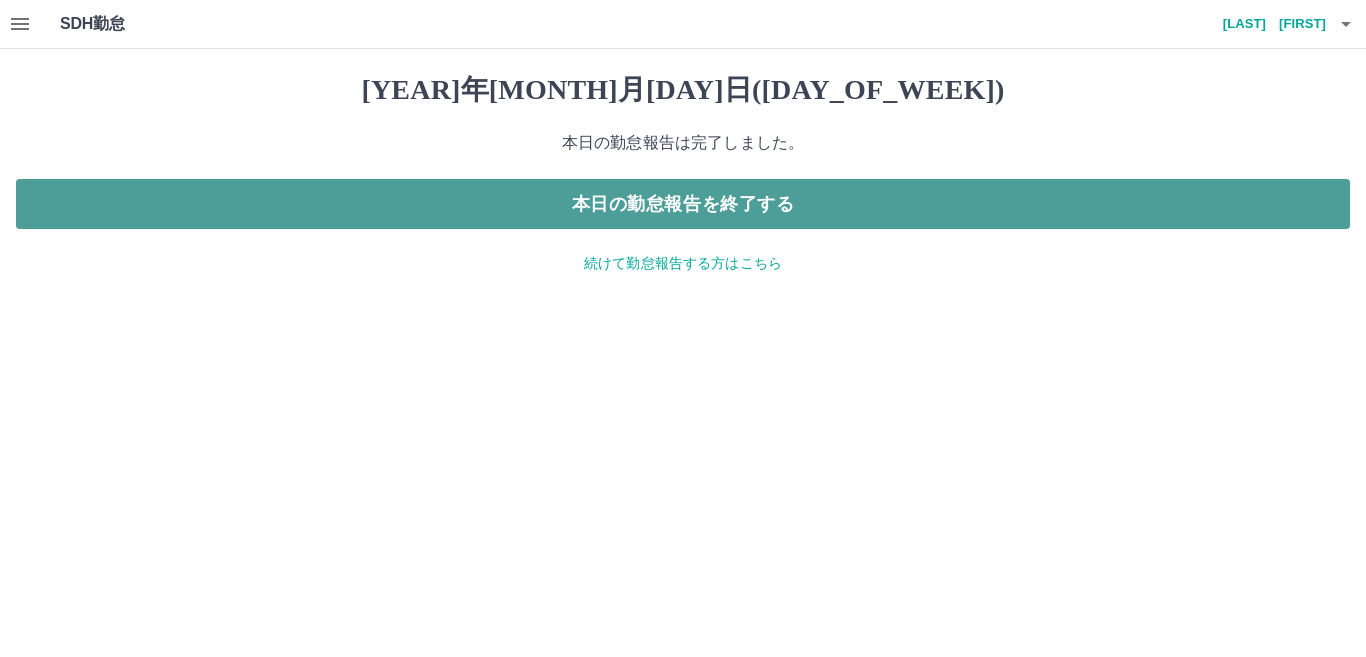 click on "本日の勤怠報告を終了する" at bounding box center (683, 204) 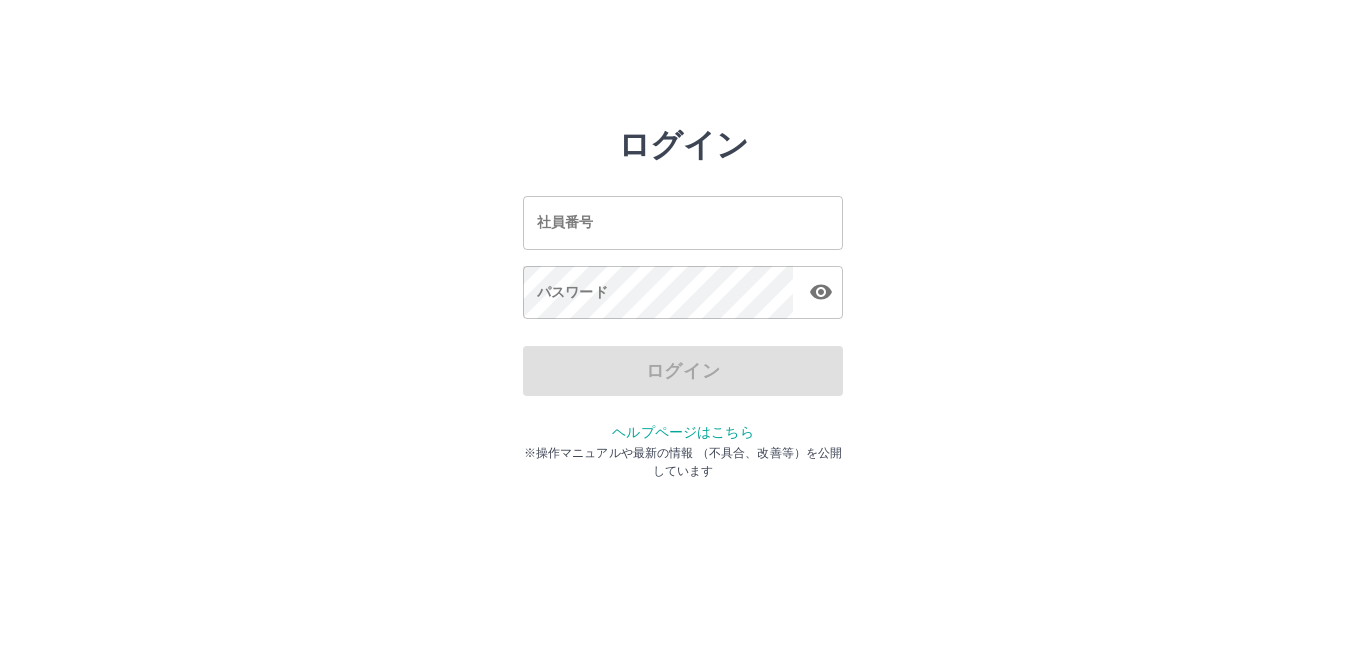 scroll, scrollTop: 0, scrollLeft: 0, axis: both 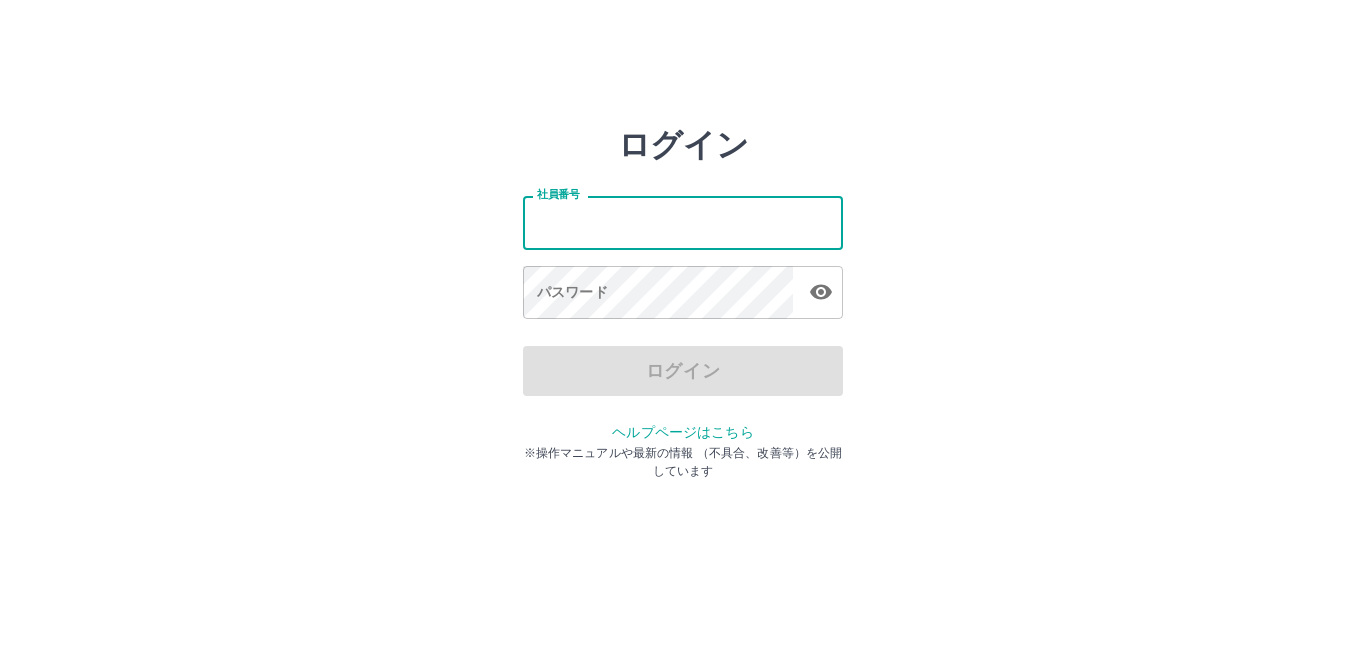 click on "社員番号" at bounding box center [683, 222] 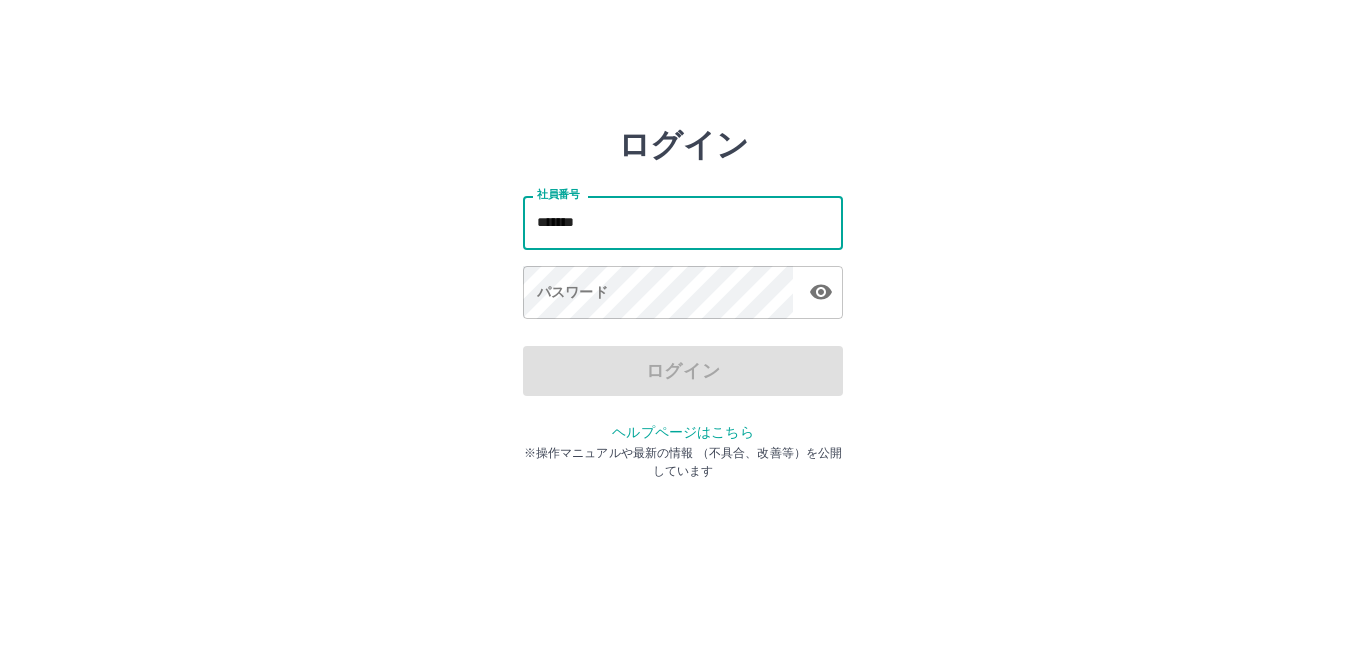 type on "*******" 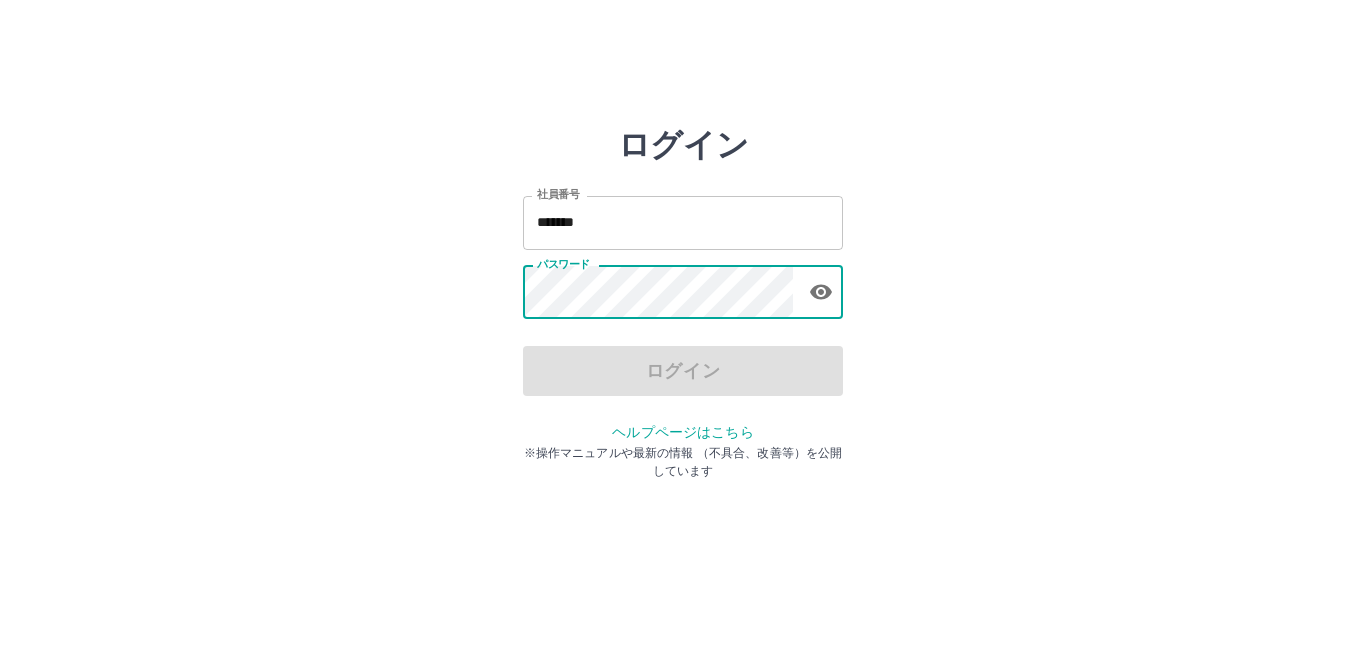 click at bounding box center [821, 292] 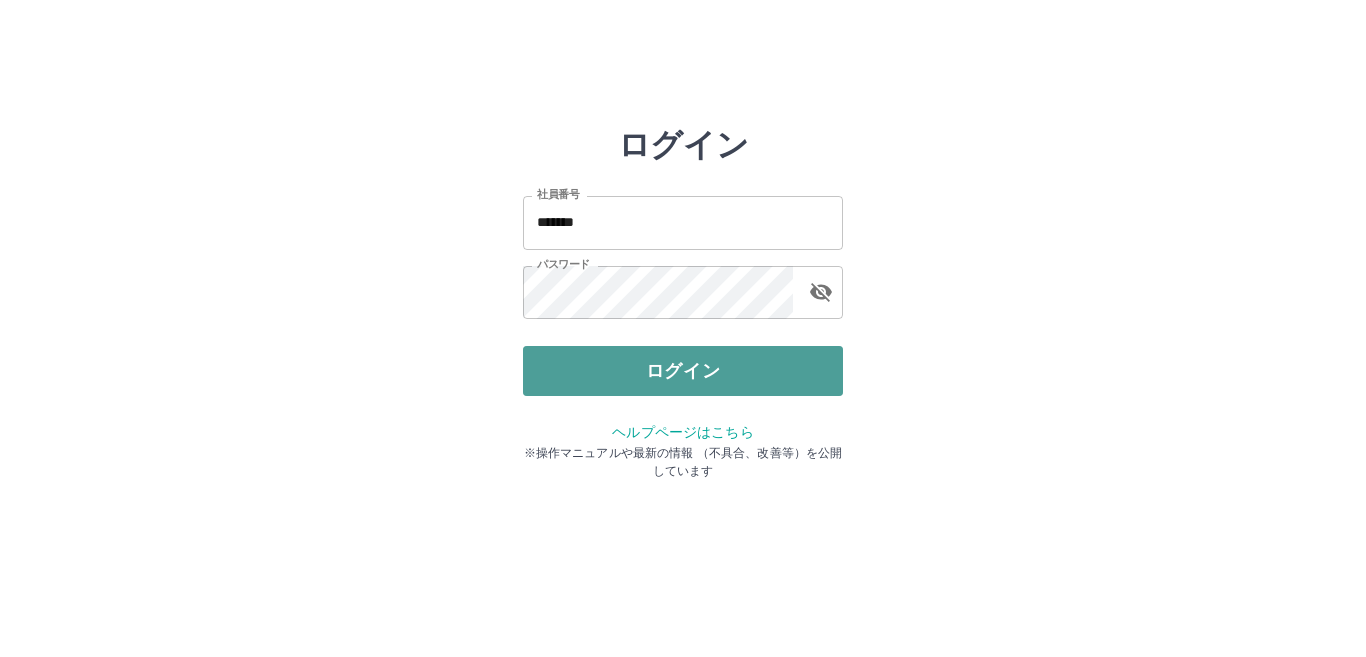 click on "ログイン" at bounding box center [683, 371] 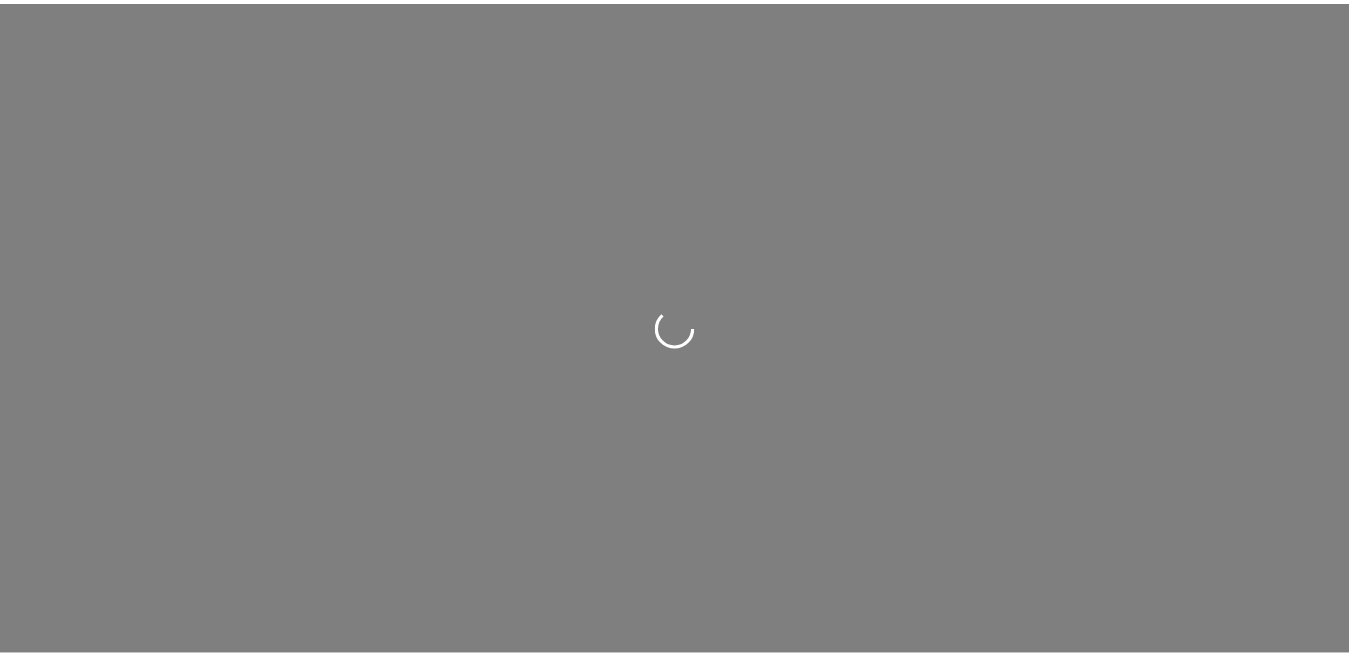 scroll, scrollTop: 0, scrollLeft: 0, axis: both 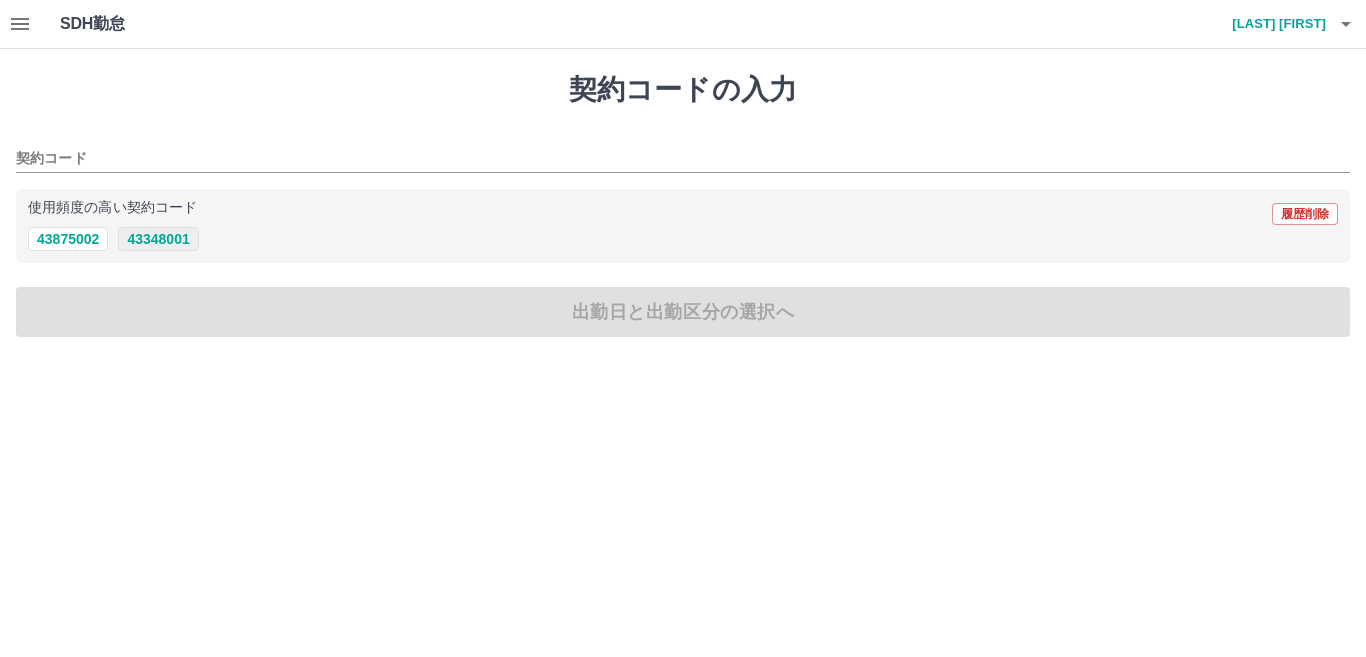 click on "43348001" at bounding box center (158, 239) 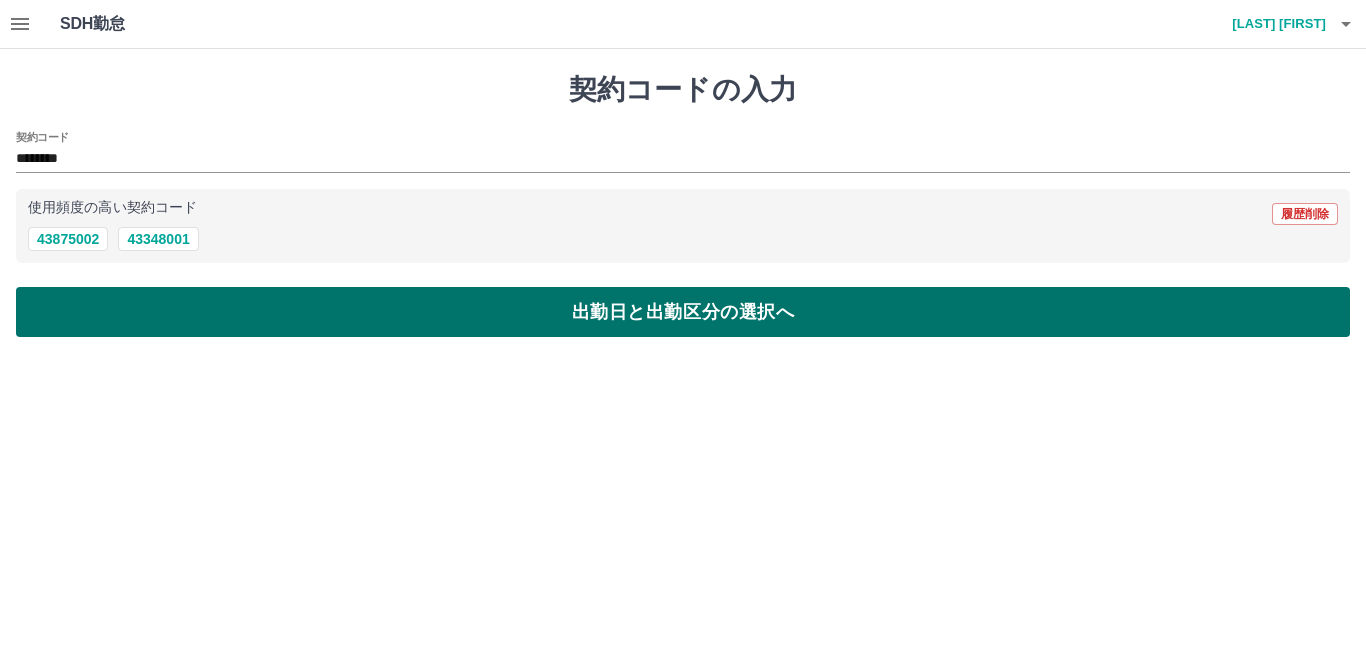 click on "出勤日と出勤区分の選択へ" at bounding box center (683, 312) 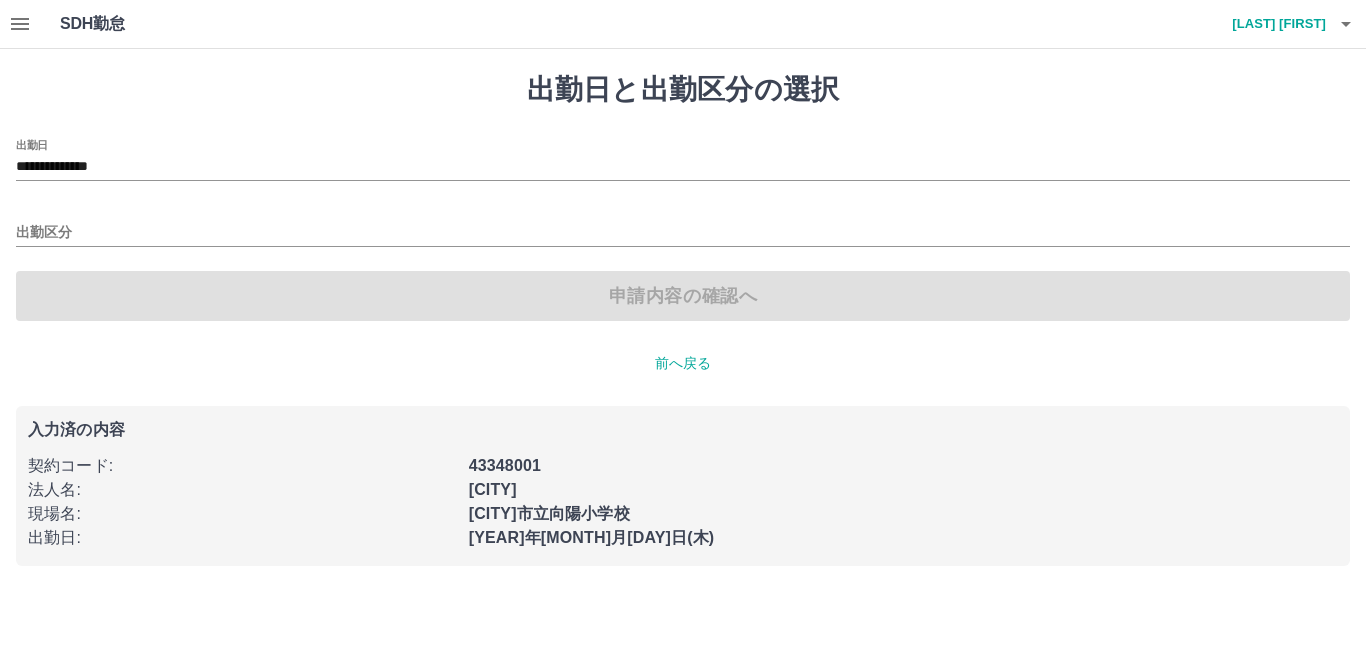 click on "出勤区分" at bounding box center [683, 160] 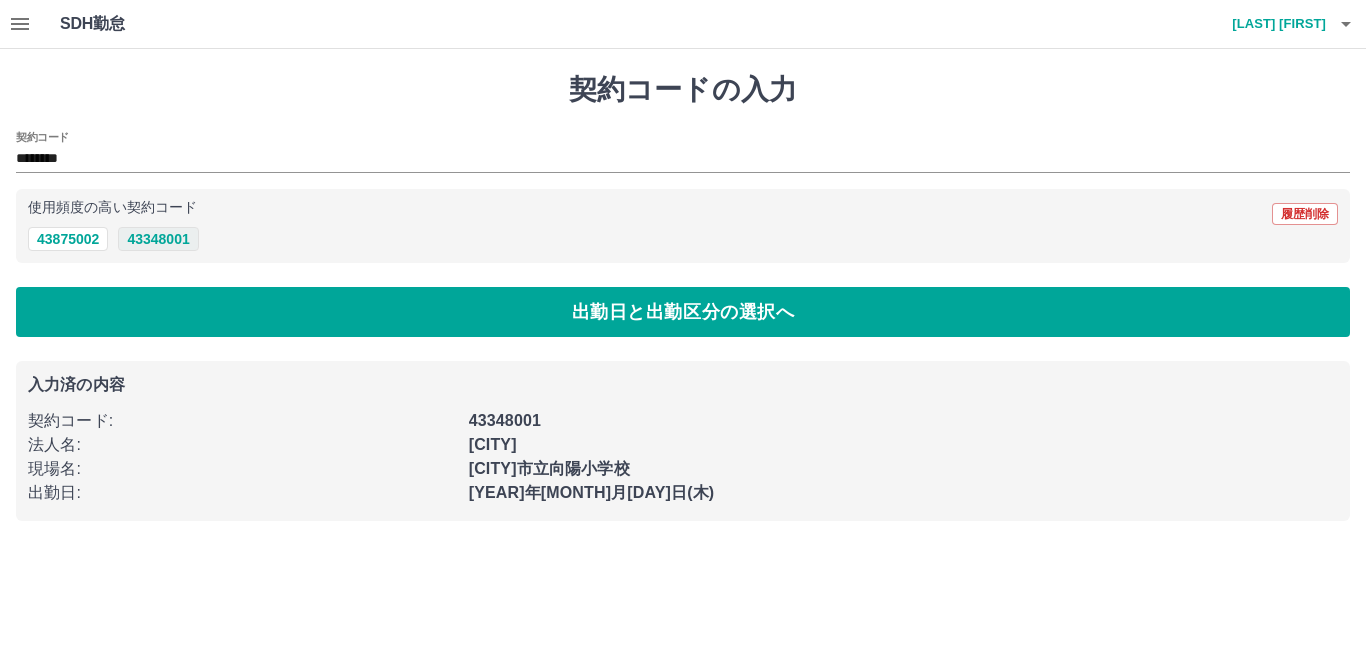 click on "43348001" at bounding box center (158, 239) 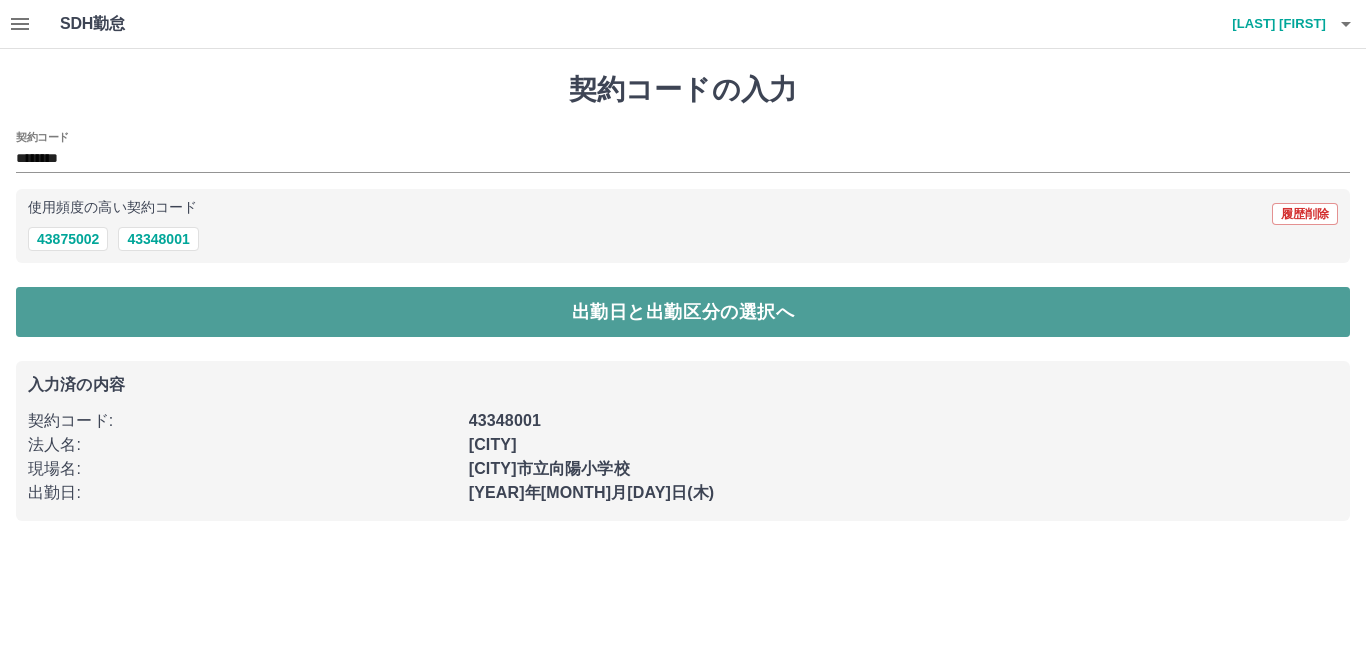 click on "出勤日と出勤区分の選択へ" at bounding box center (683, 312) 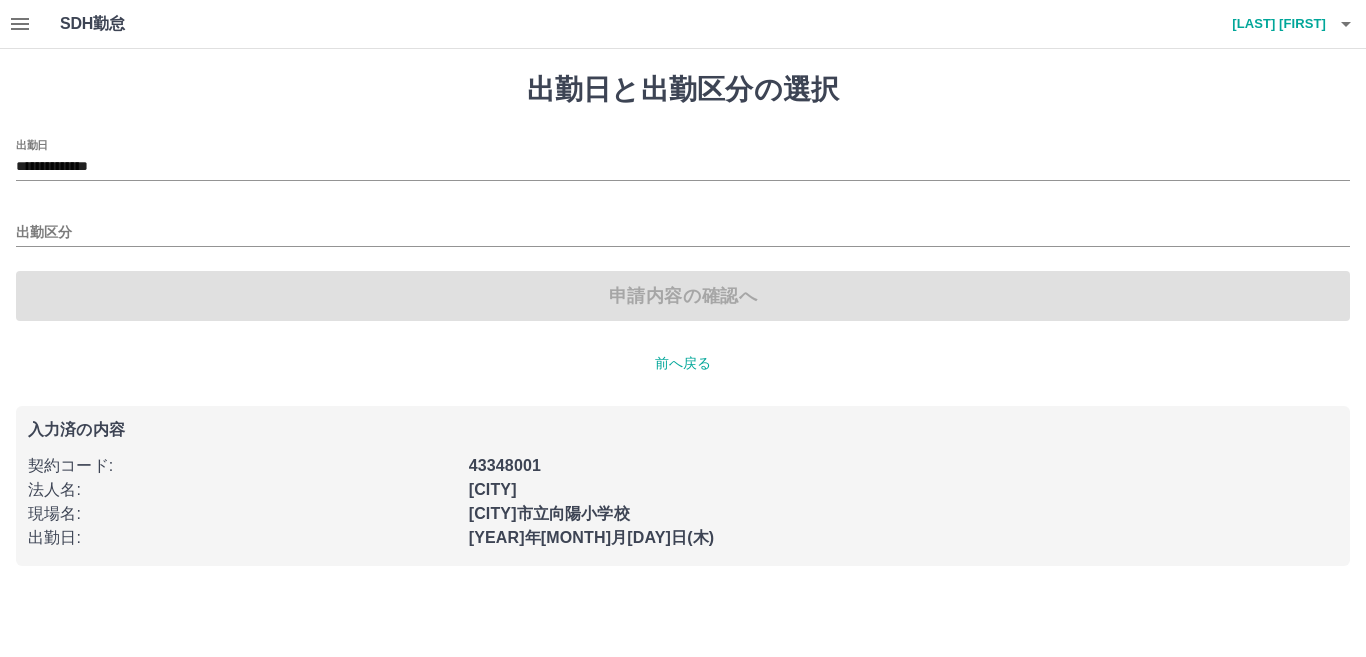 click on "出勤区分" at bounding box center [683, 160] 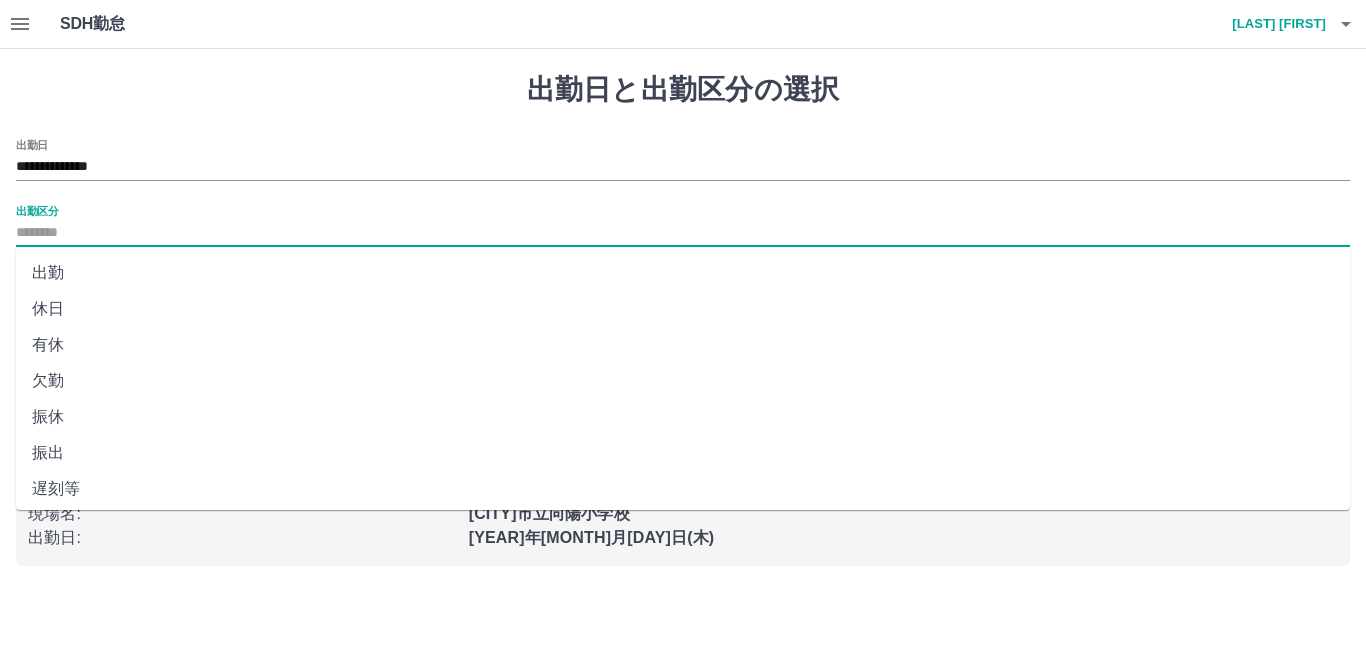 click on "出勤区分" at bounding box center (683, 233) 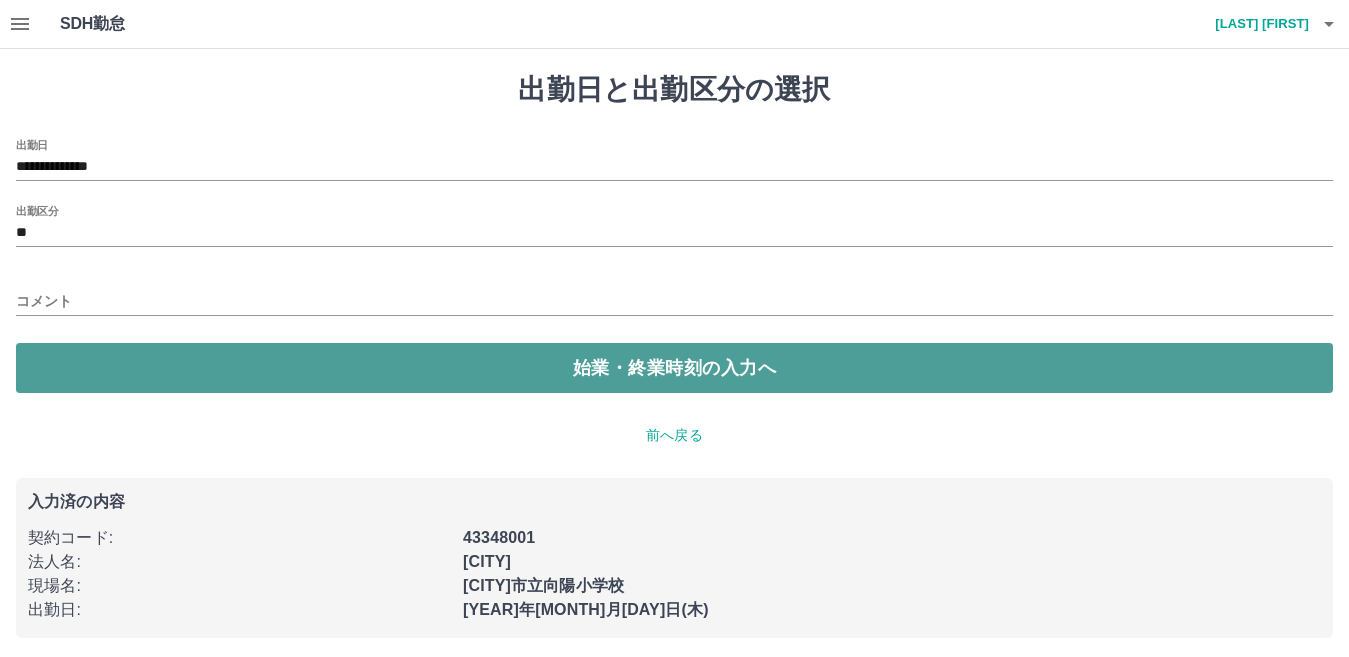 click on "始業・終業時刻の入力へ" at bounding box center [674, 368] 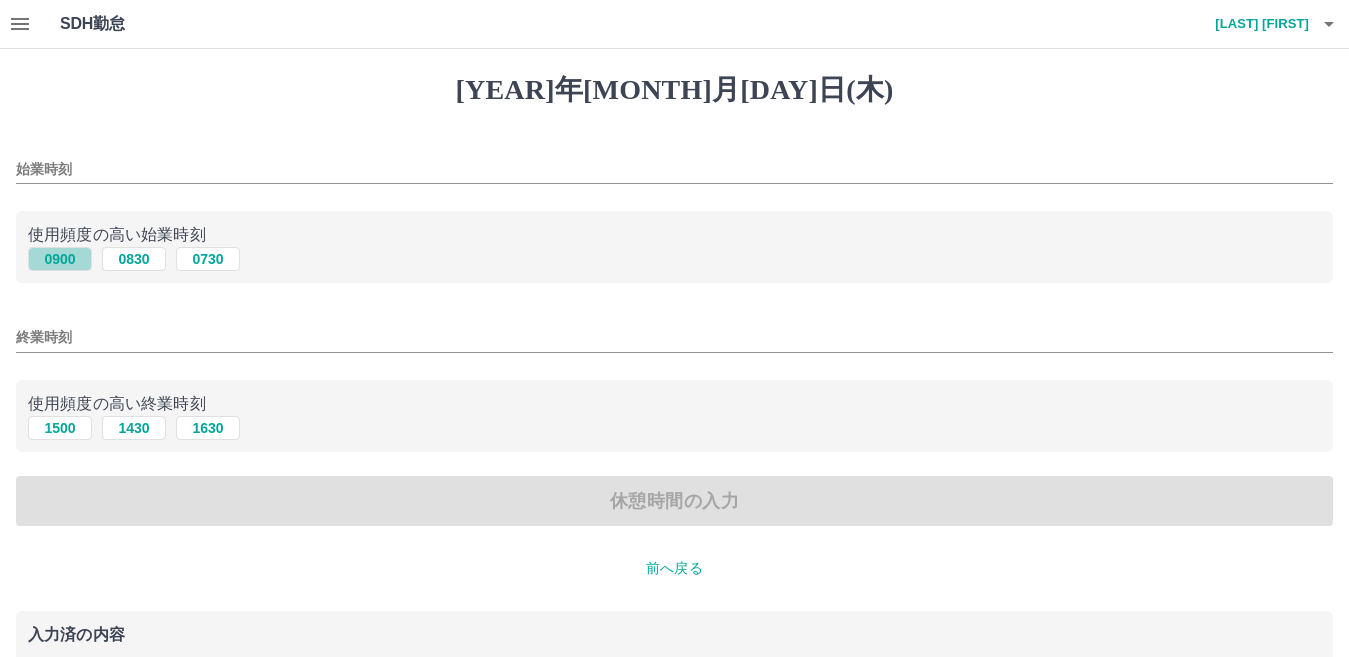 click on "0900" at bounding box center [60, 259] 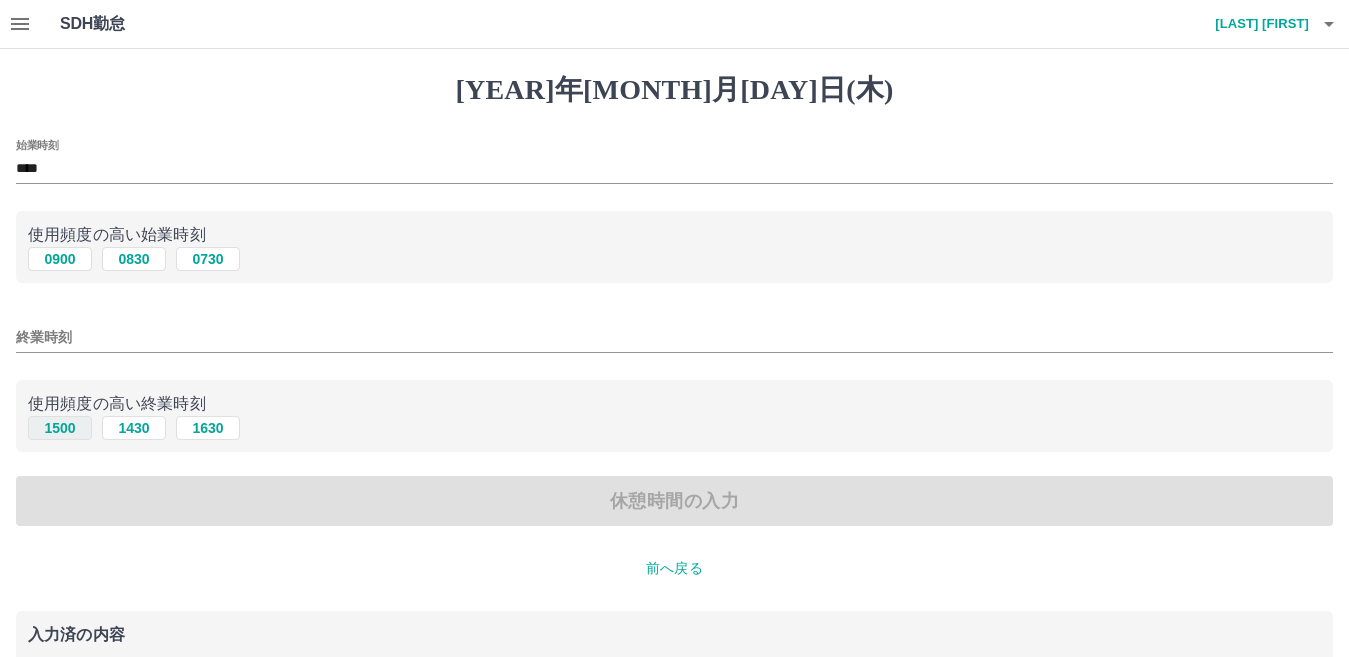 click on "1500" at bounding box center [60, 259] 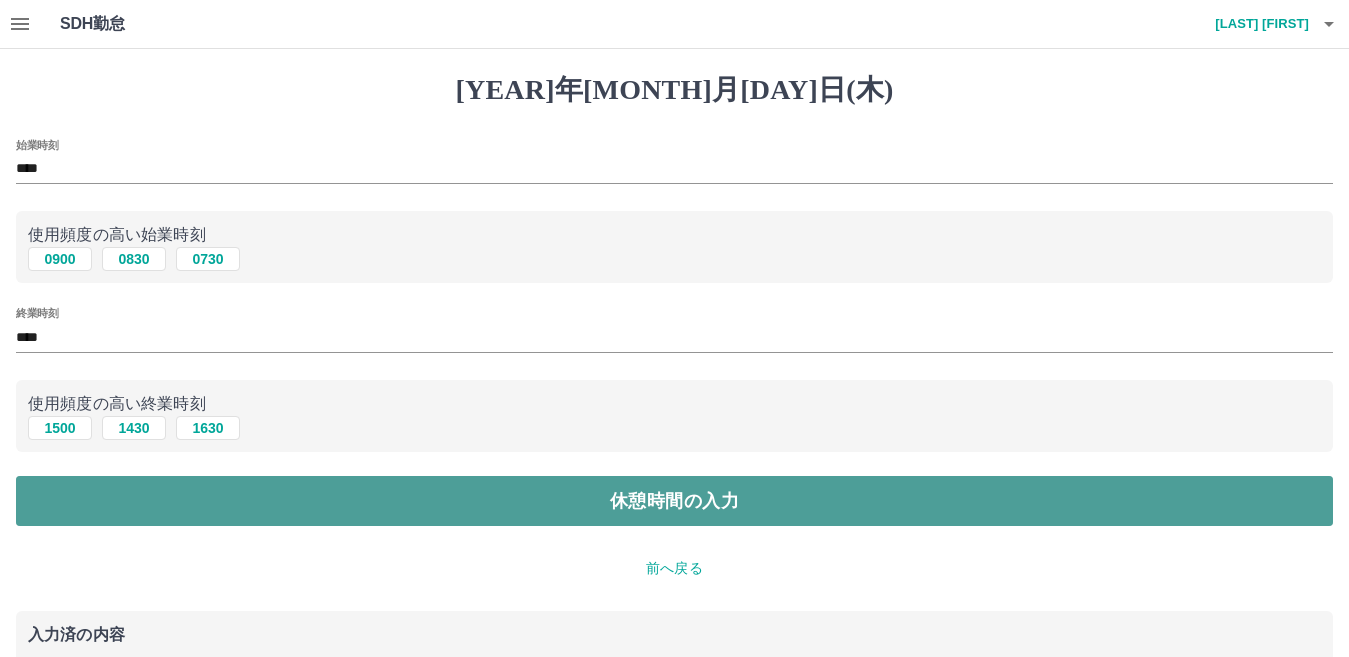 click on "休憩時間の入力" at bounding box center (674, 501) 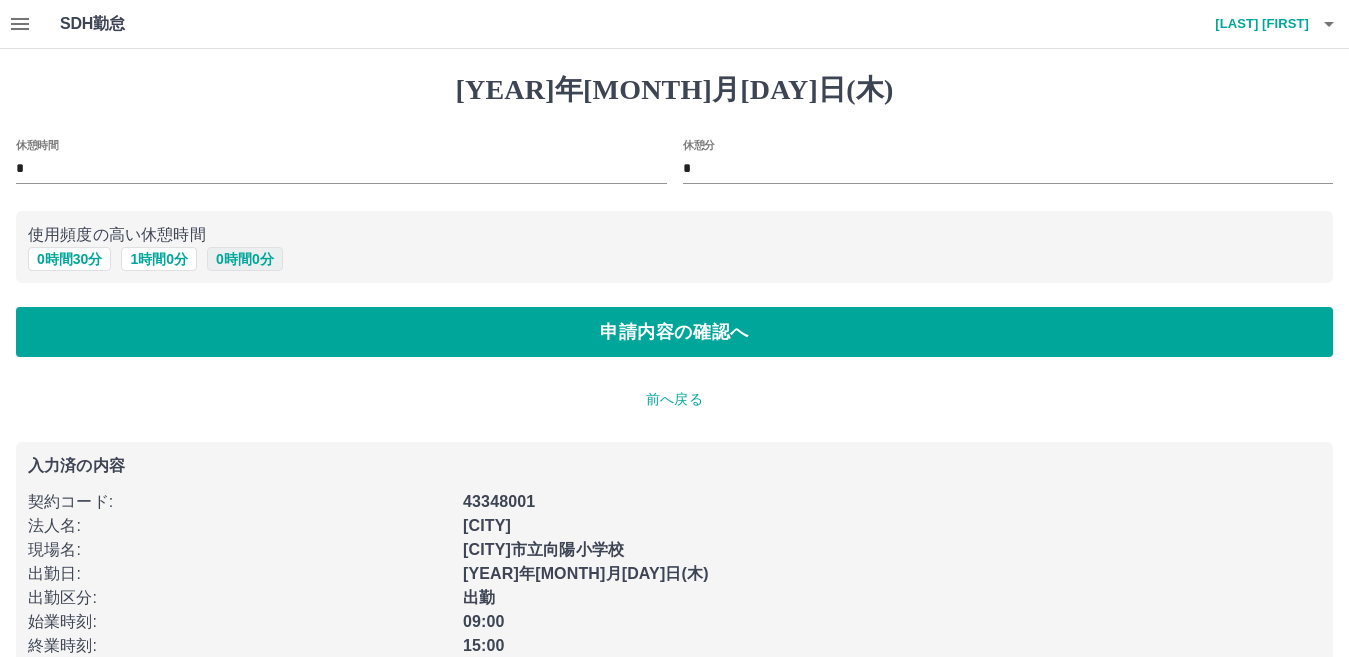 click on "0 時間 0 分" at bounding box center (245, 259) 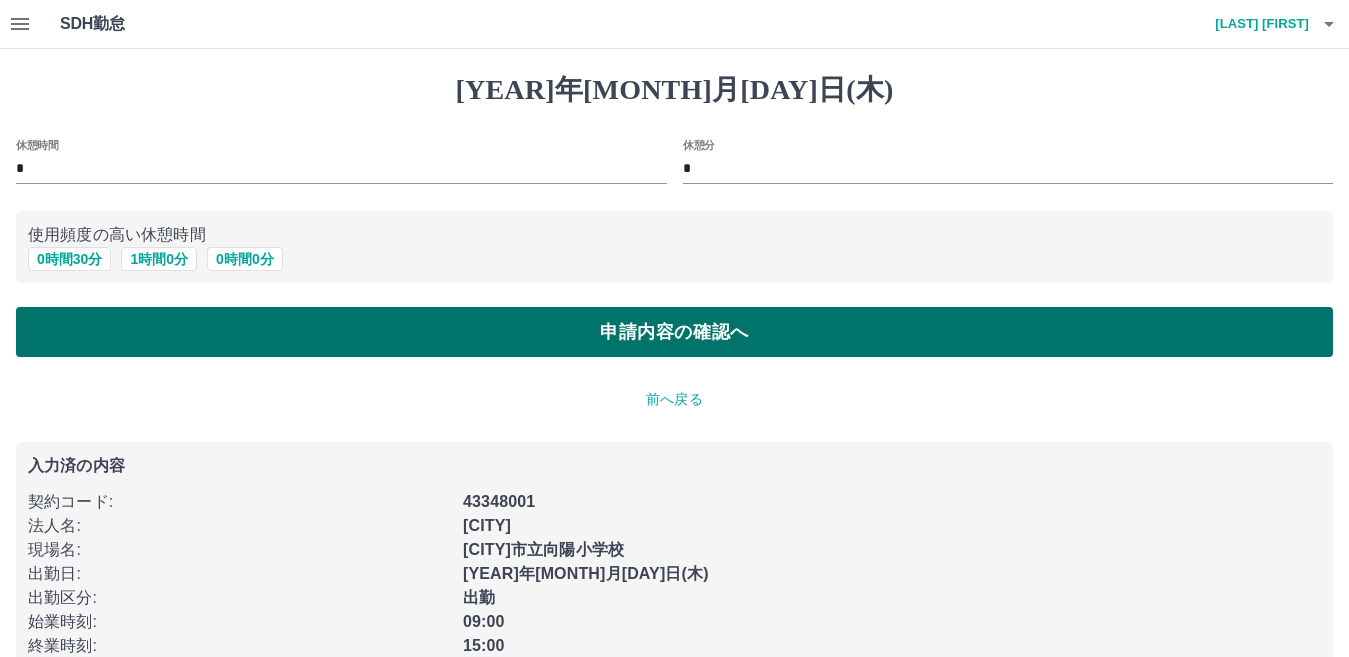 click on "申請内容の確認へ" at bounding box center [674, 332] 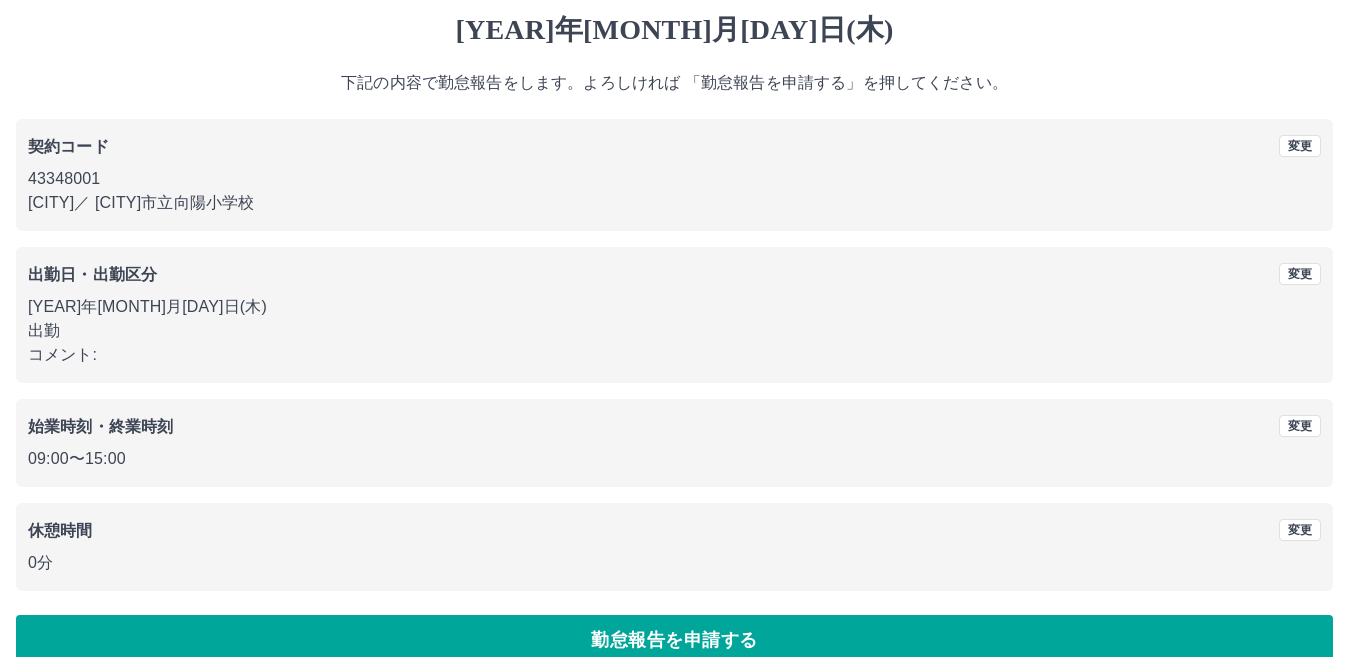 scroll, scrollTop: 92, scrollLeft: 0, axis: vertical 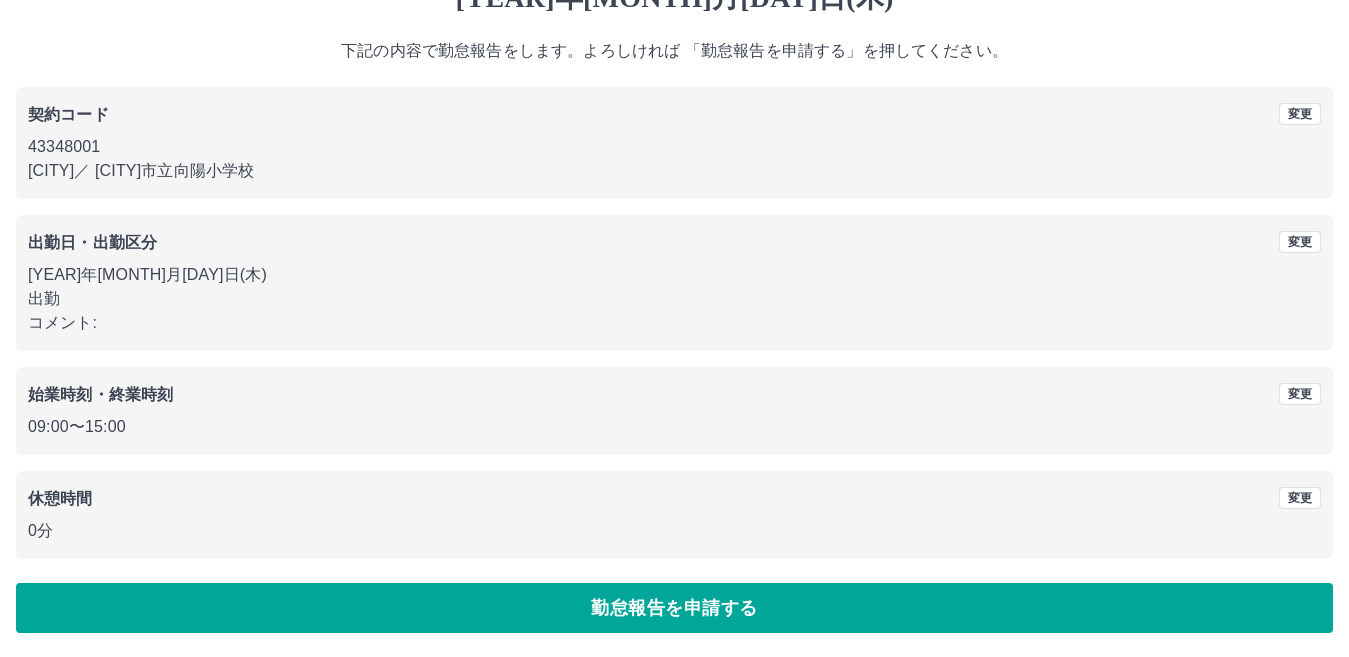 click on "0分" at bounding box center [674, 147] 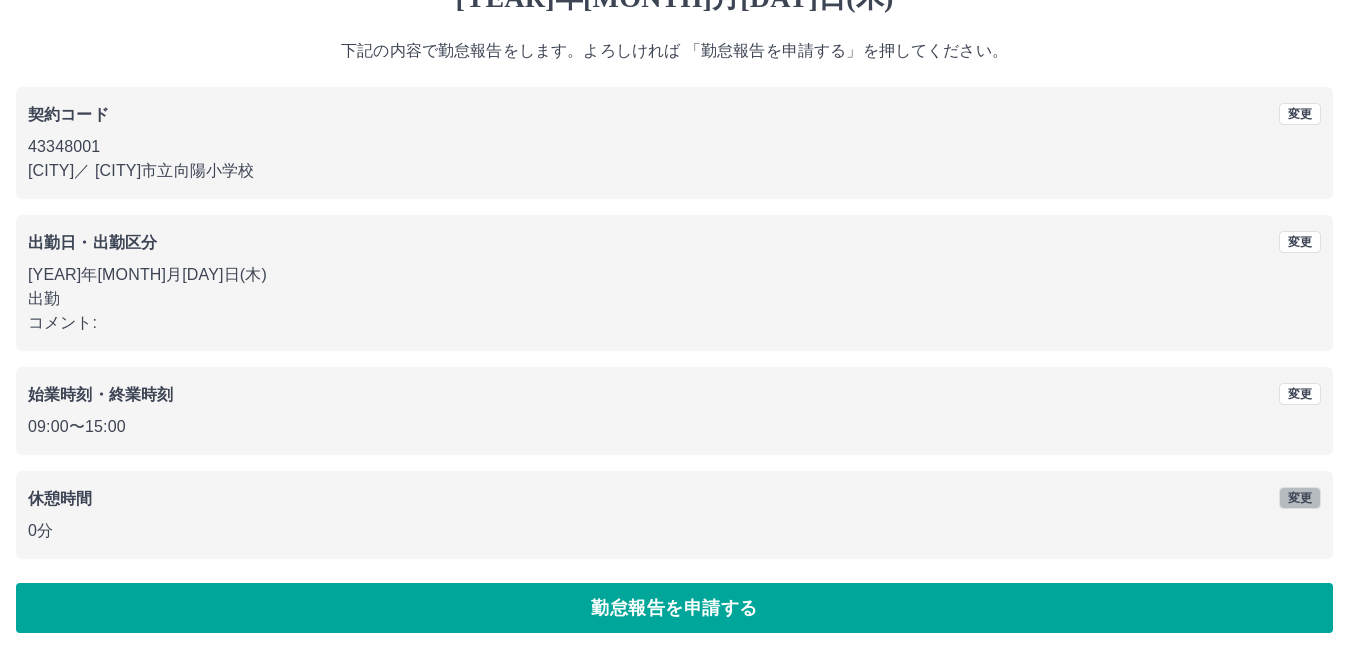 click on "変更" at bounding box center (1300, 114) 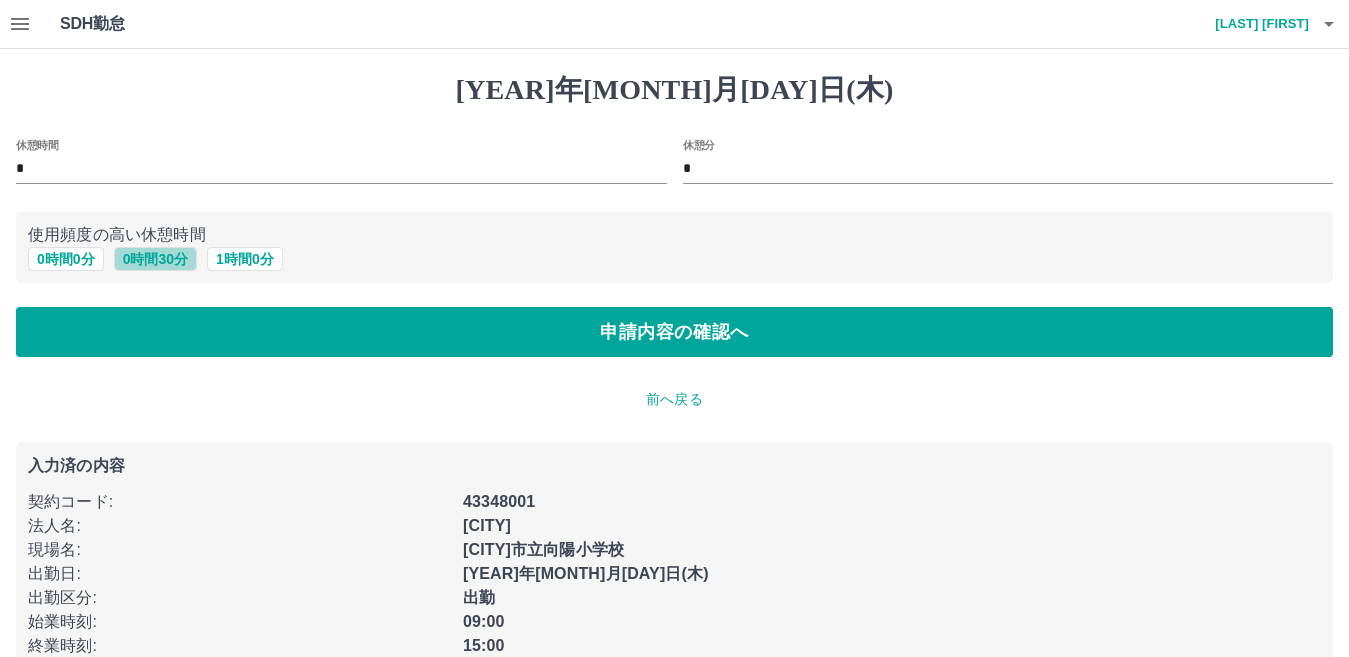 click on "0 時間 30 分" at bounding box center [155, 259] 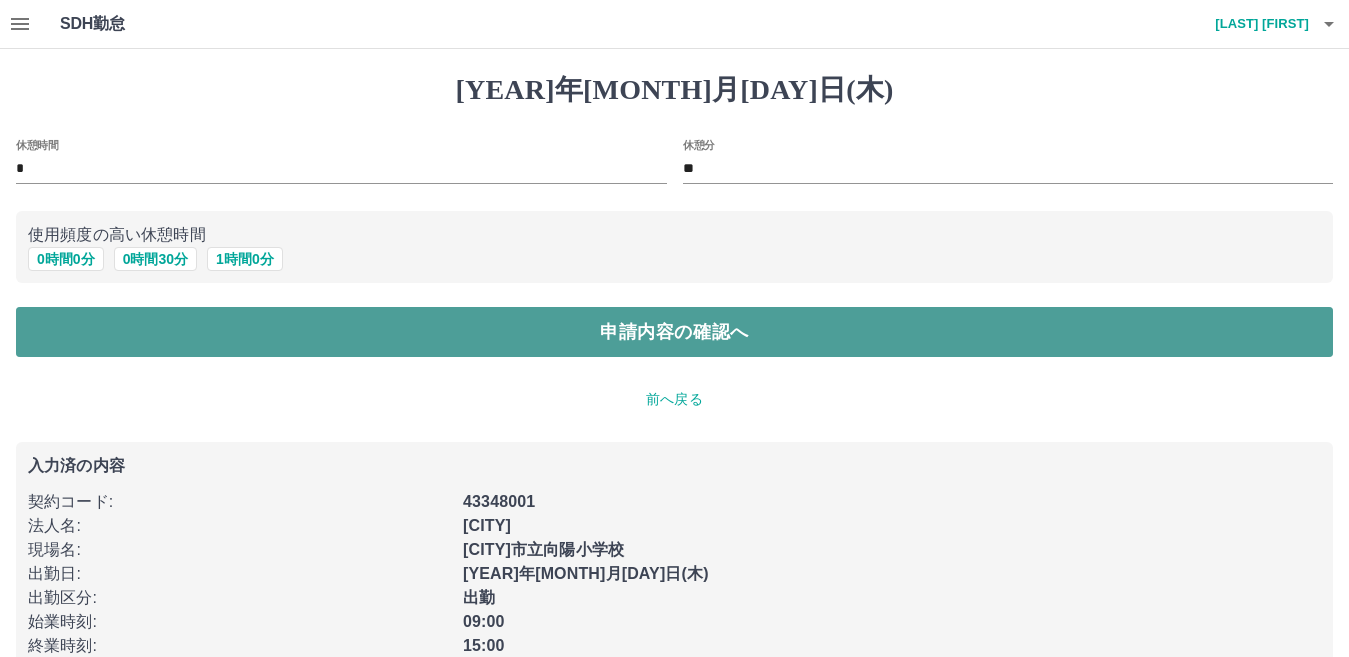 click on "申請内容の確認へ" at bounding box center (674, 332) 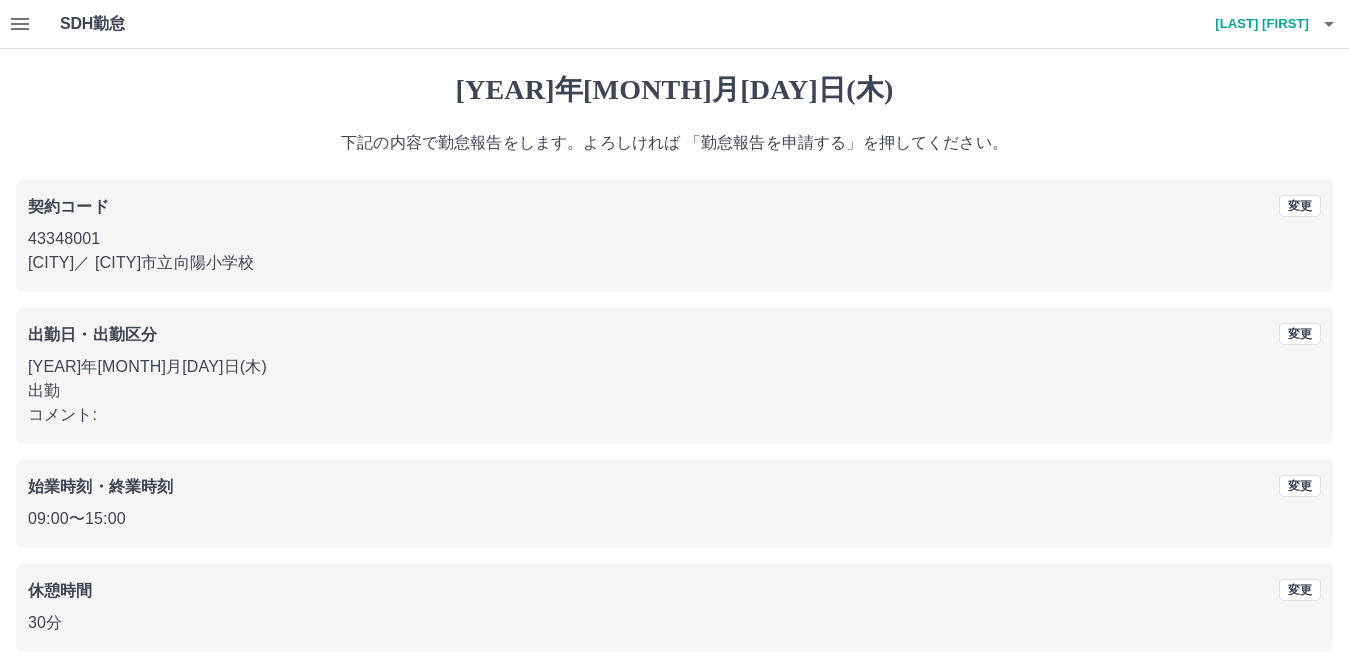 scroll, scrollTop: 92, scrollLeft: 0, axis: vertical 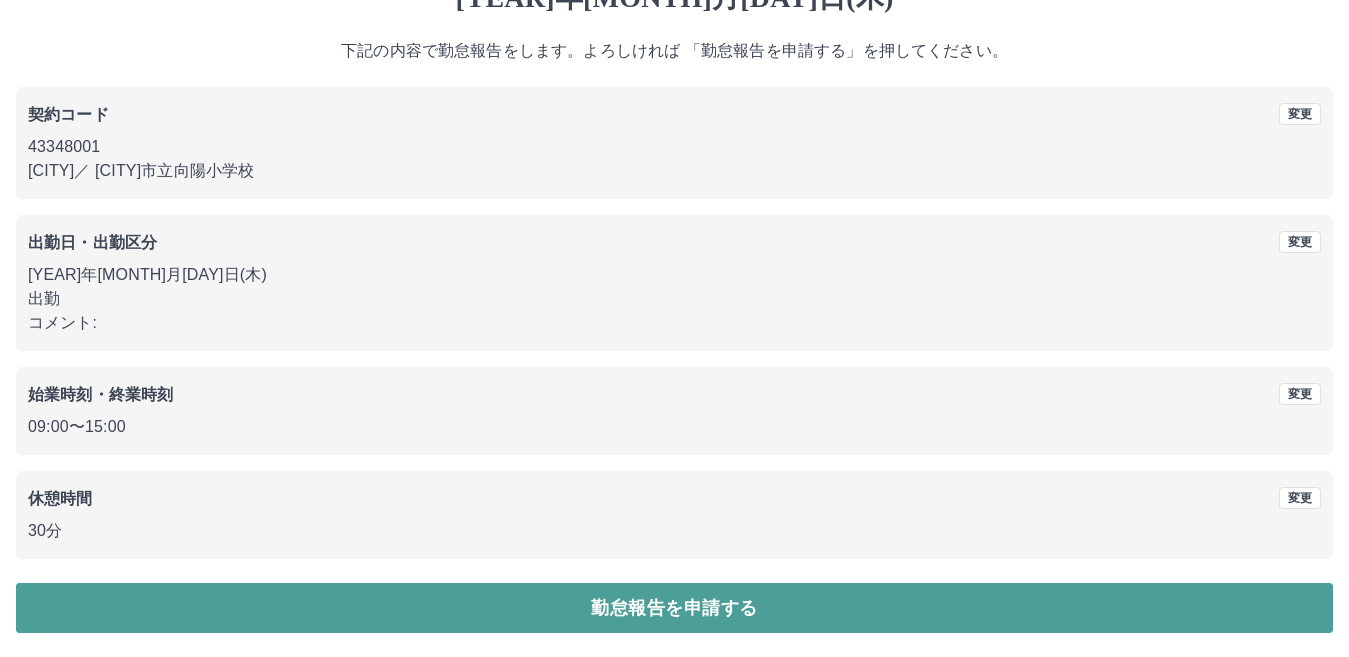 click on "勤怠報告を申請する" at bounding box center [674, 608] 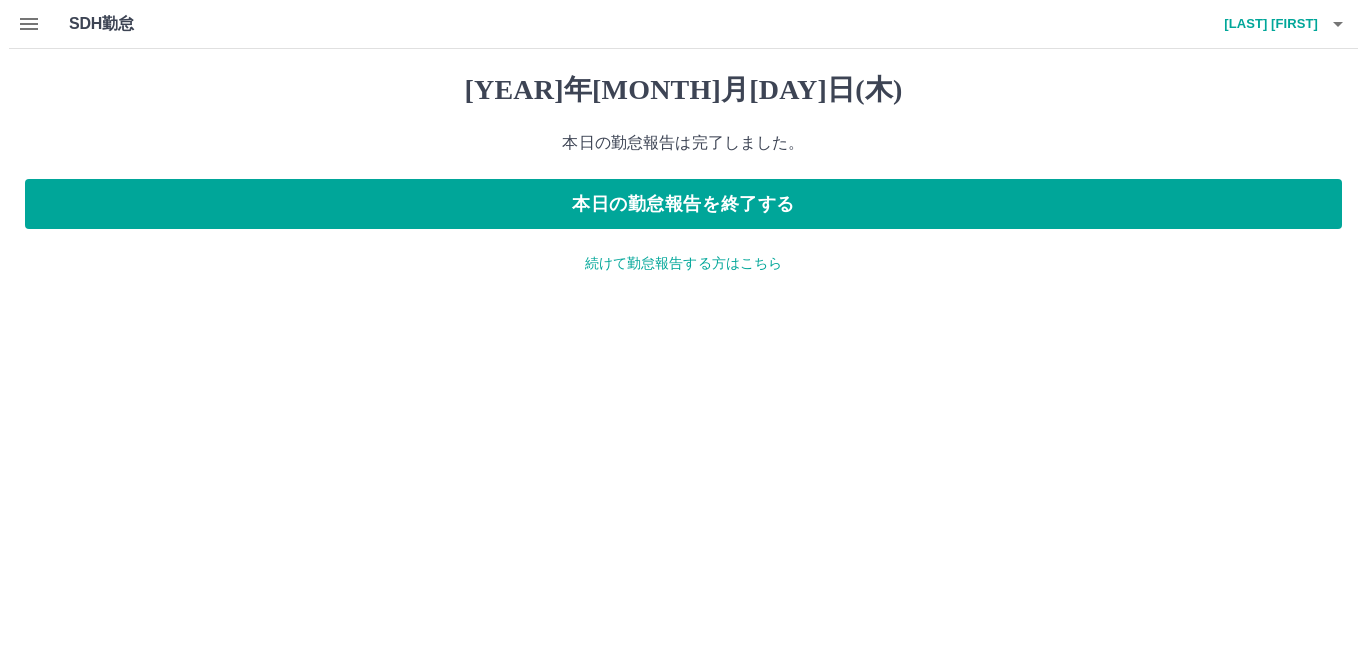 scroll, scrollTop: 0, scrollLeft: 0, axis: both 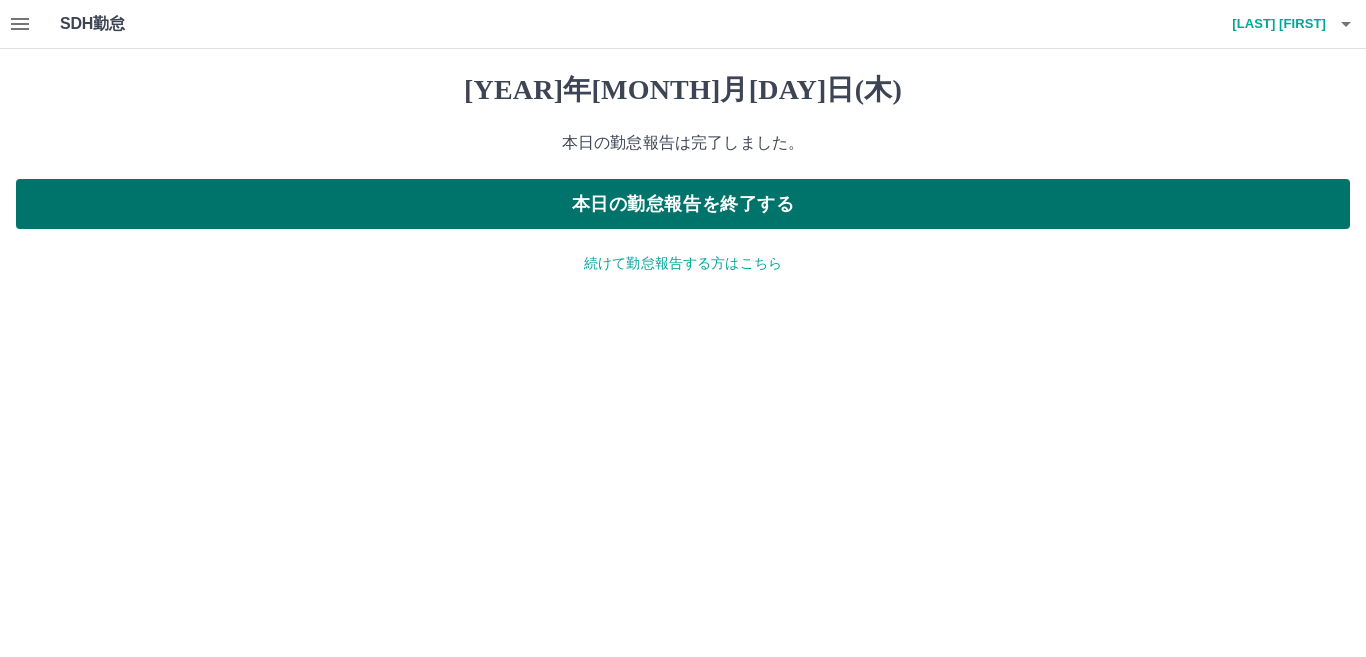 click on "本日の勤怠報告を終了する" at bounding box center [683, 204] 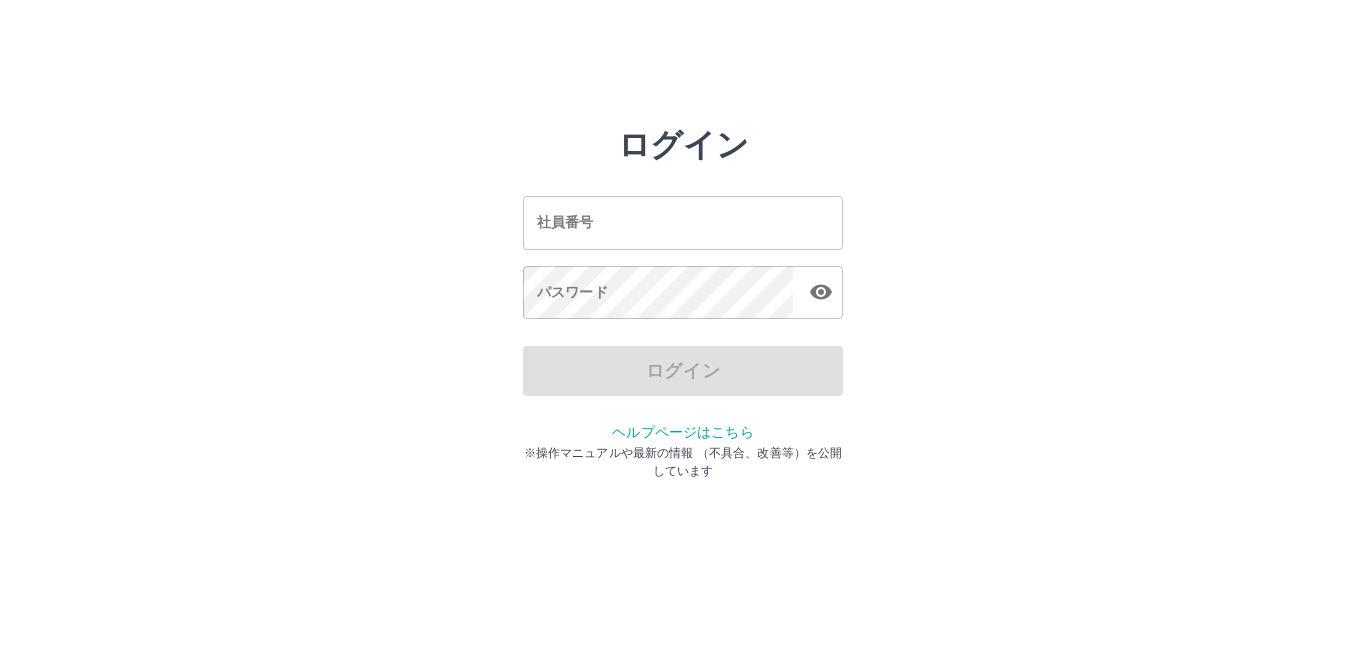 scroll, scrollTop: 0, scrollLeft: 0, axis: both 